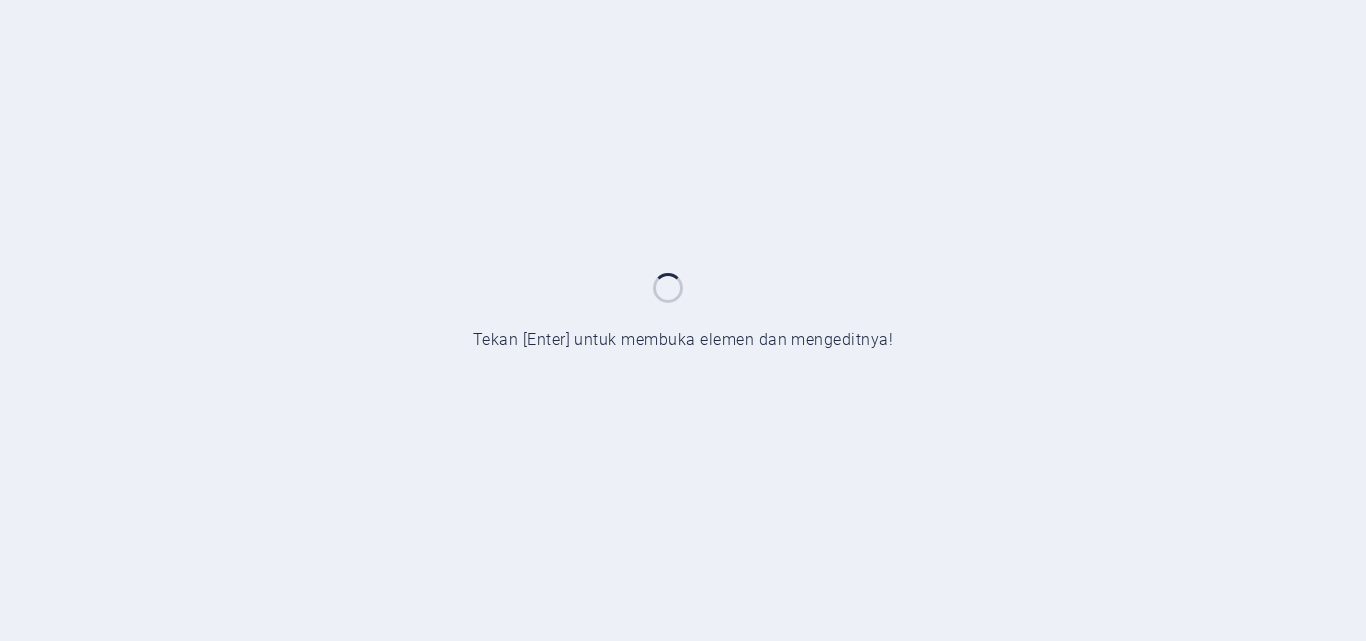 scroll, scrollTop: 0, scrollLeft: 0, axis: both 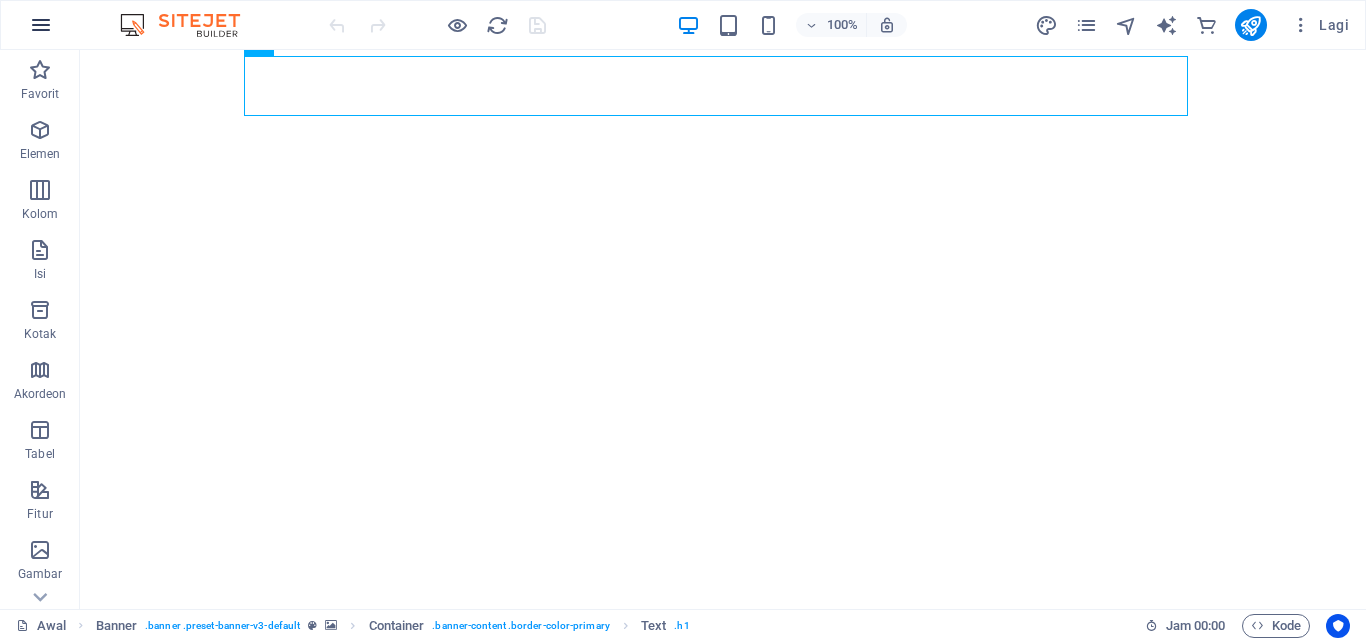click at bounding box center (41, 25) 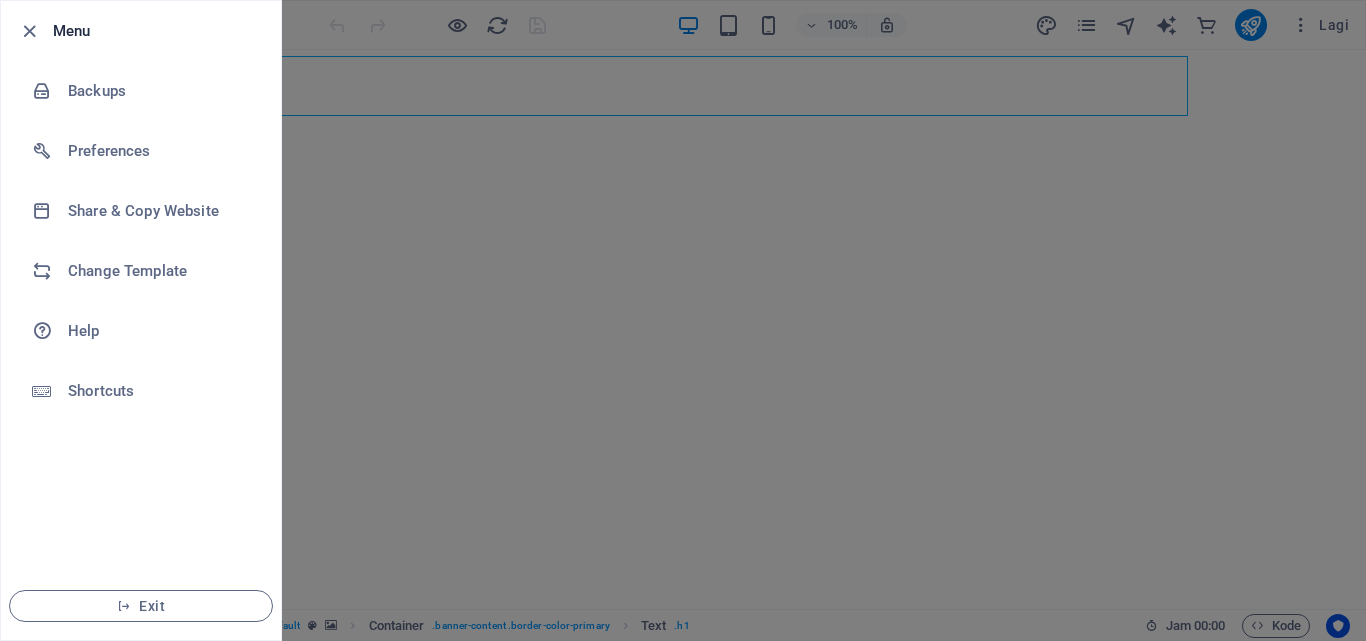 click at bounding box center (683, 320) 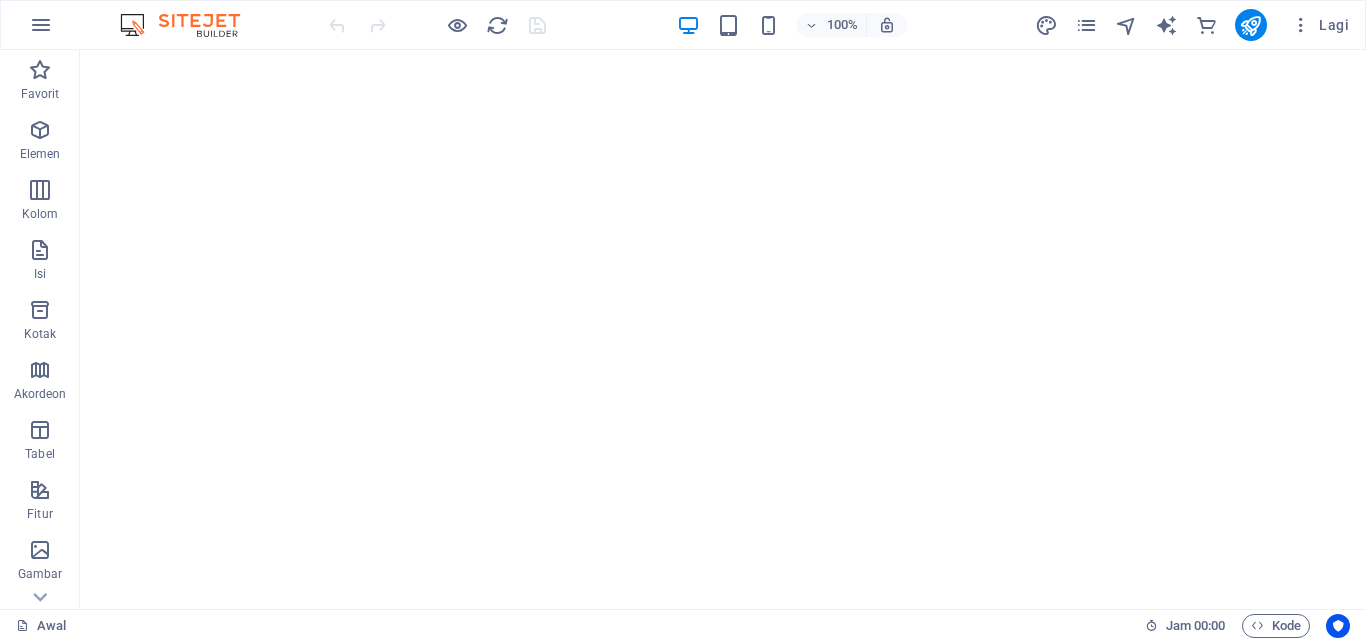click on "Lagi" at bounding box center [1196, 25] 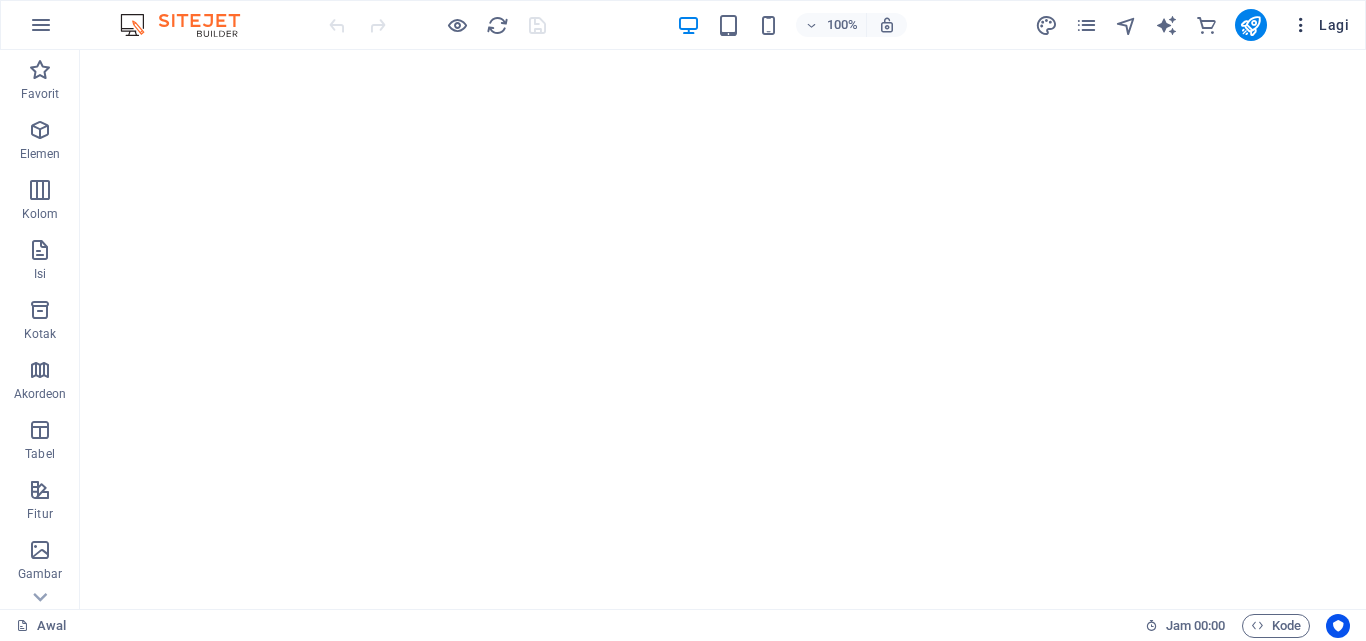 click at bounding box center (1301, 25) 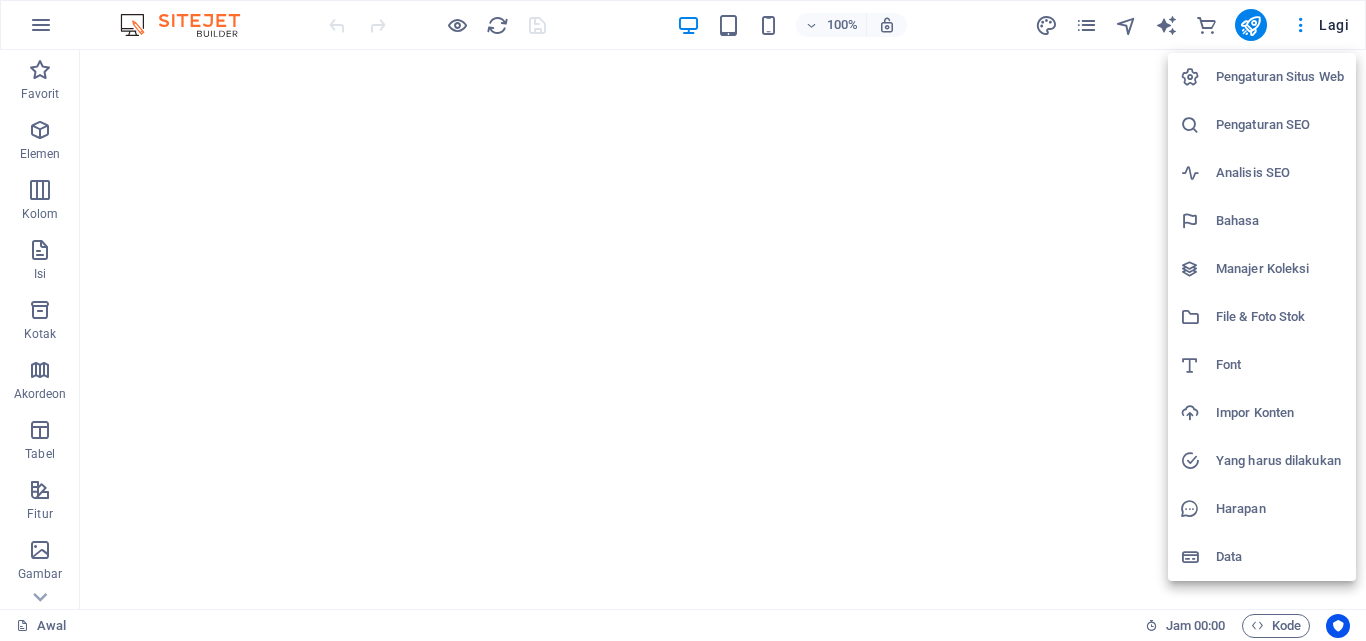 click on "Analisis SEO" at bounding box center (1253, 172) 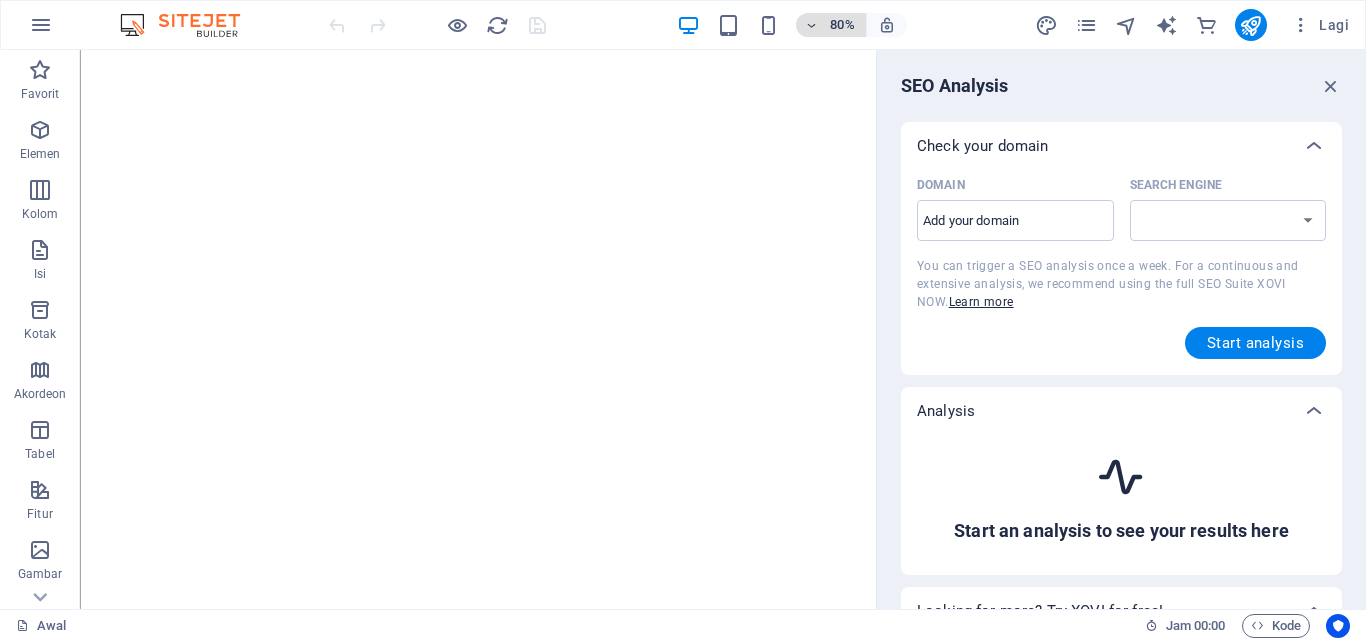 select on "google.com" 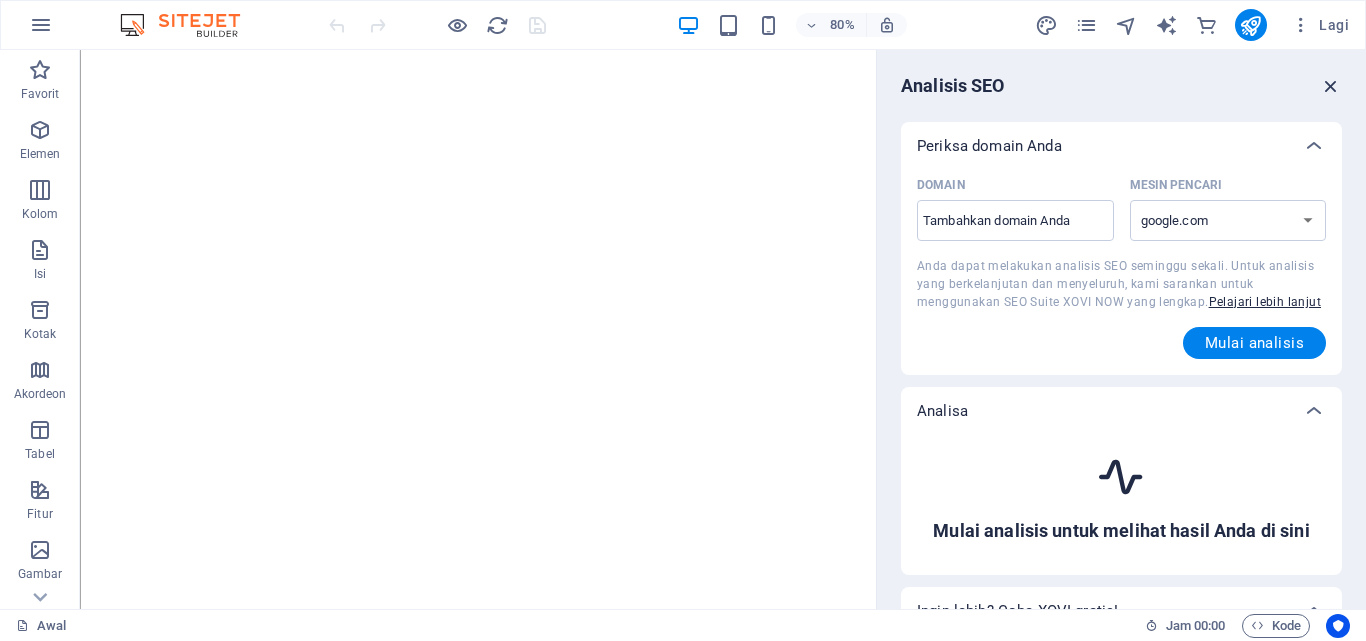 click at bounding box center [1331, 86] 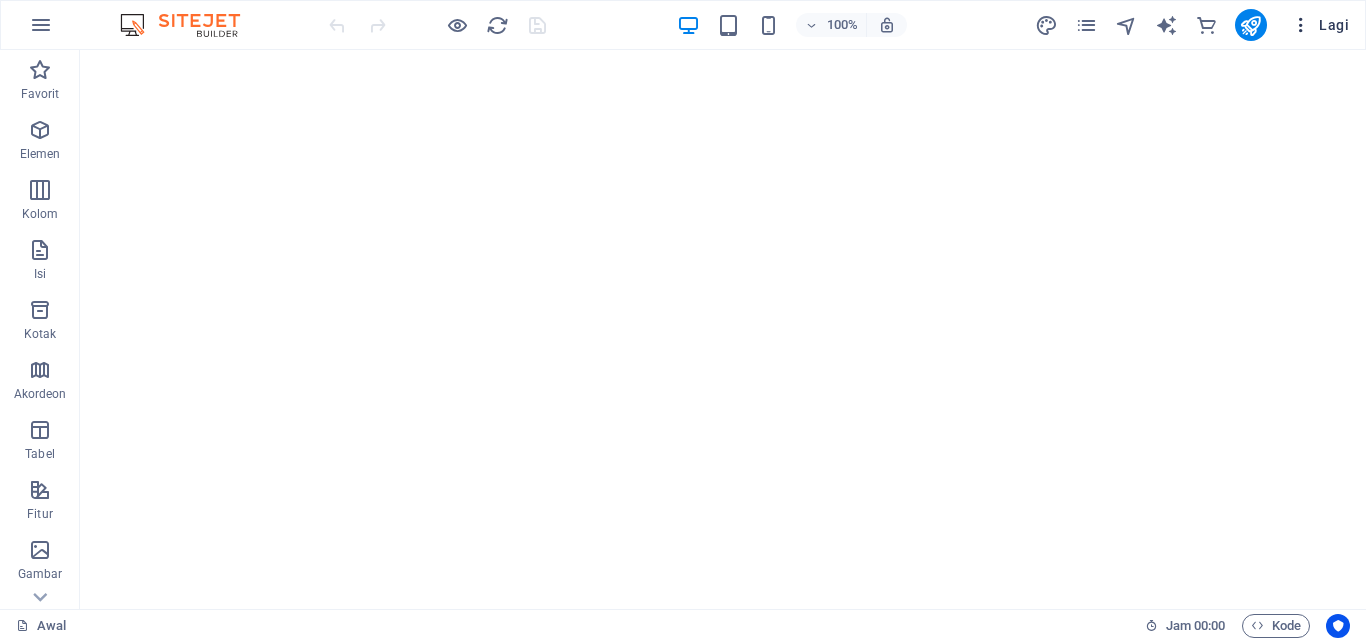 click at bounding box center (1301, 25) 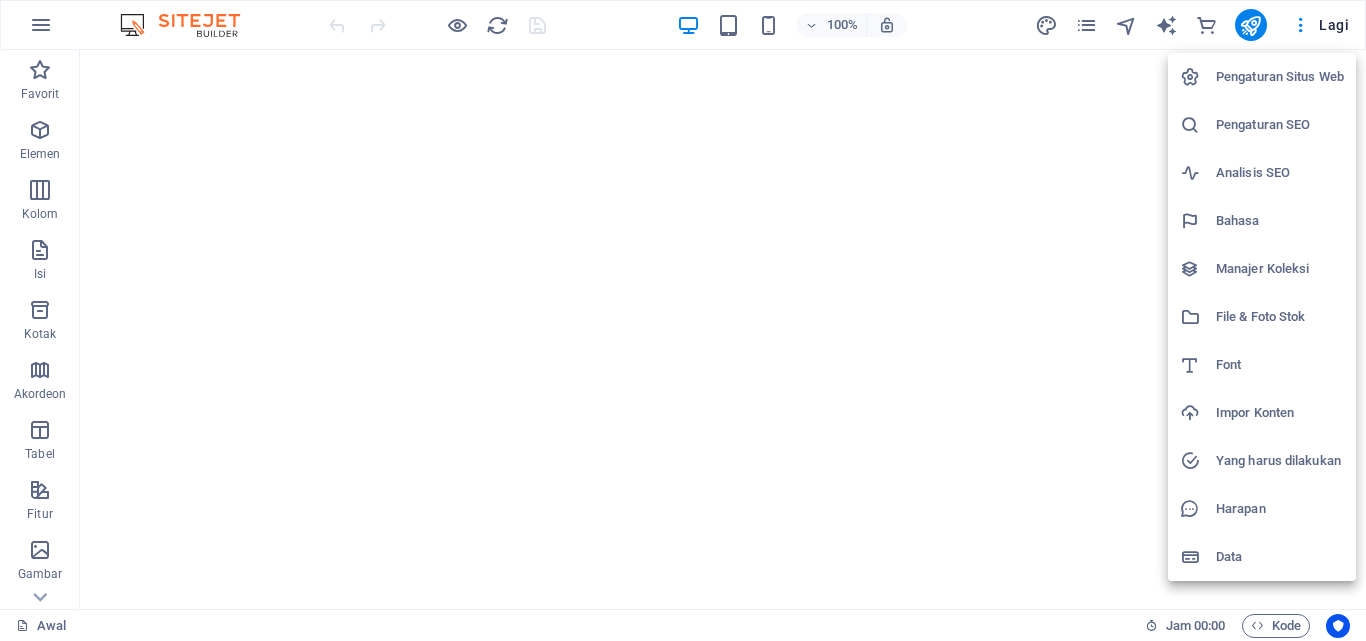 click at bounding box center [1198, 413] 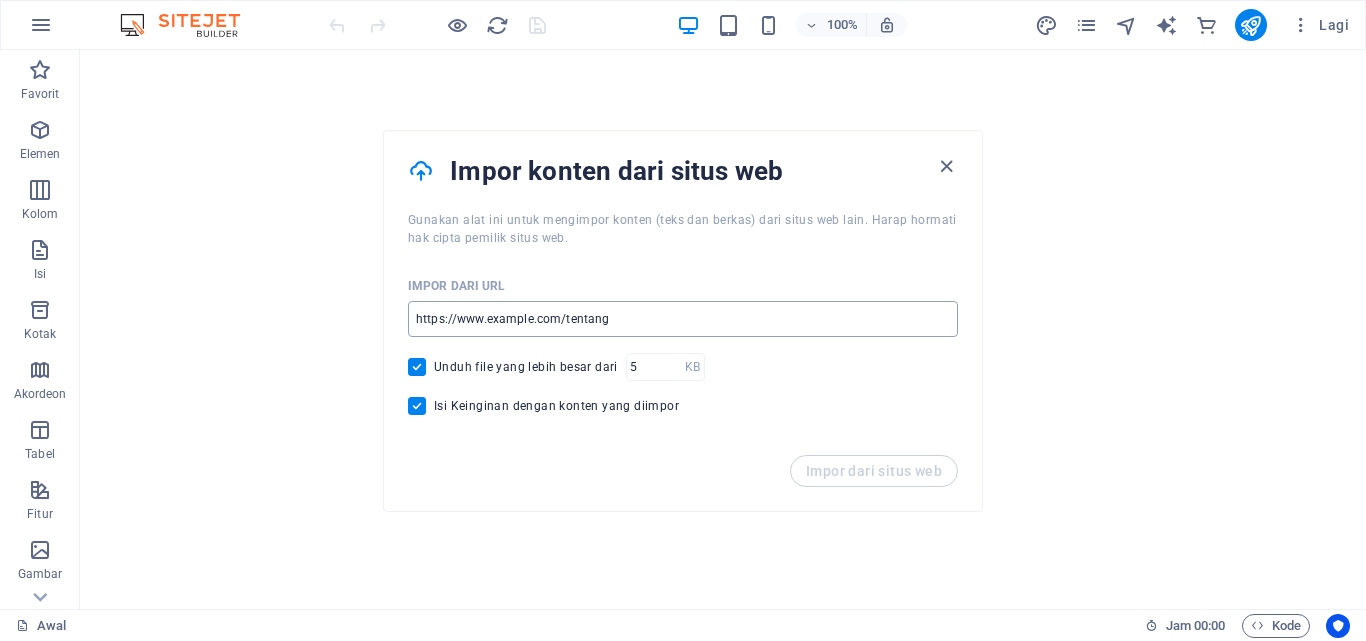 click at bounding box center (683, 319) 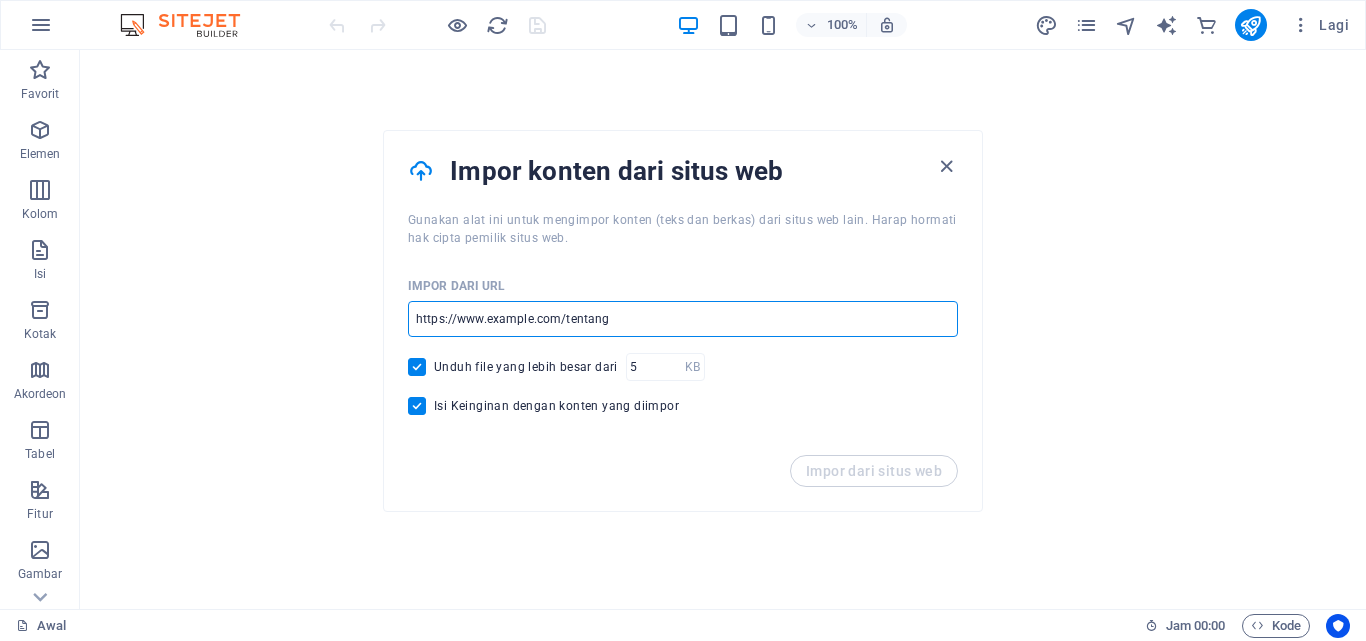 click at bounding box center (683, 319) 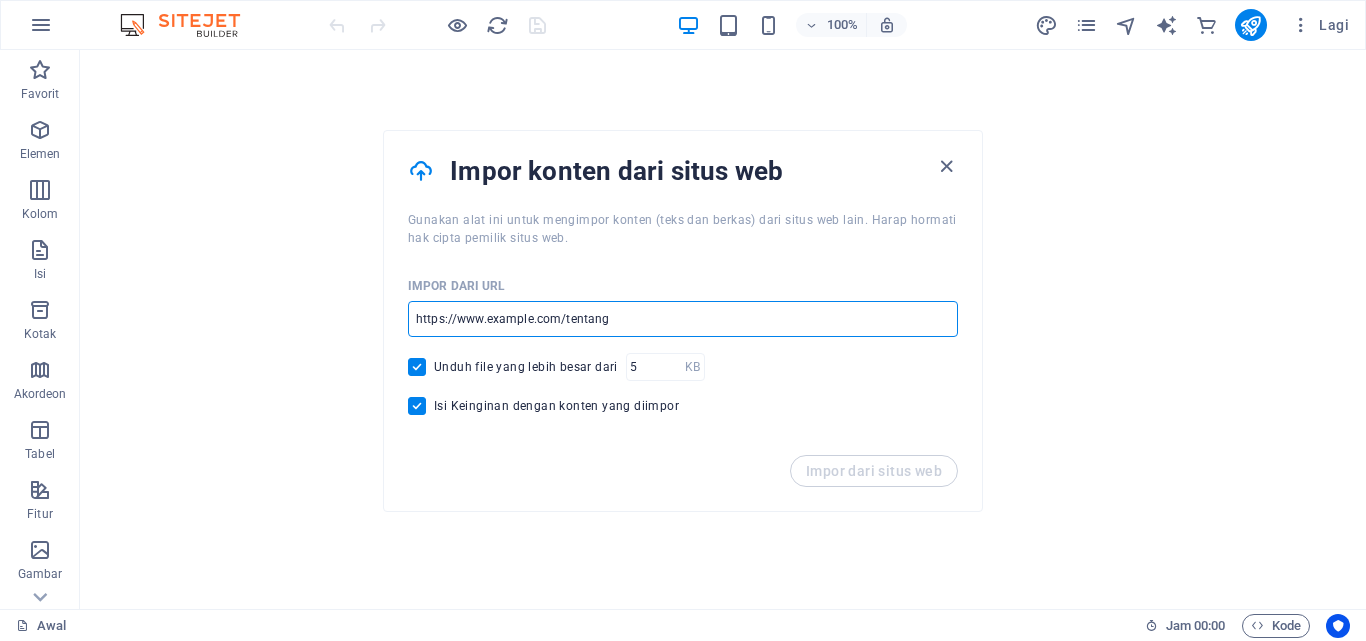 type on "i" 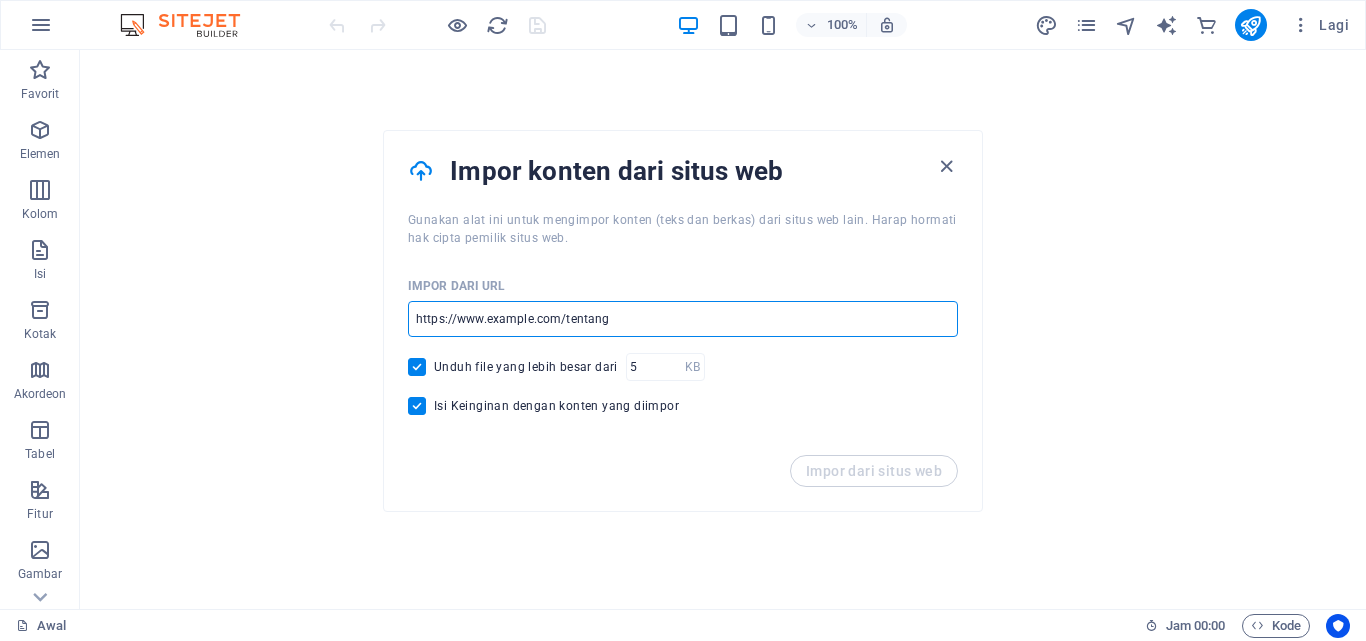 click at bounding box center (683, 319) 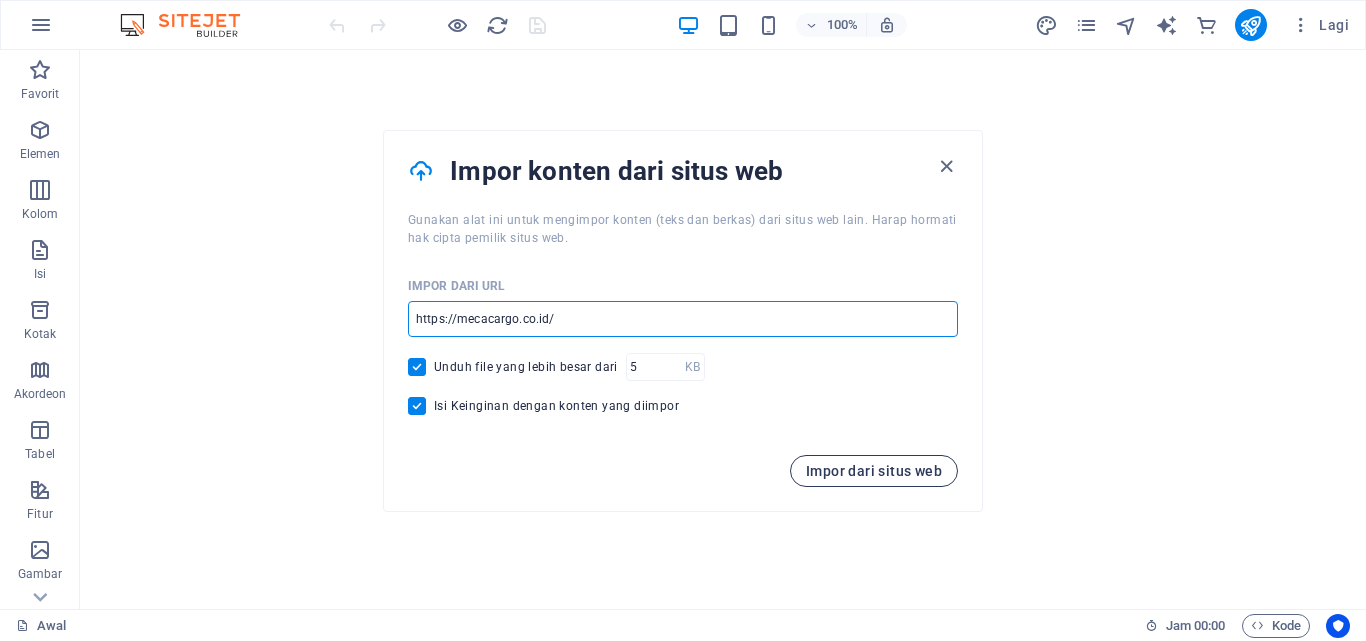 type on "https://mecacargo.co.id/" 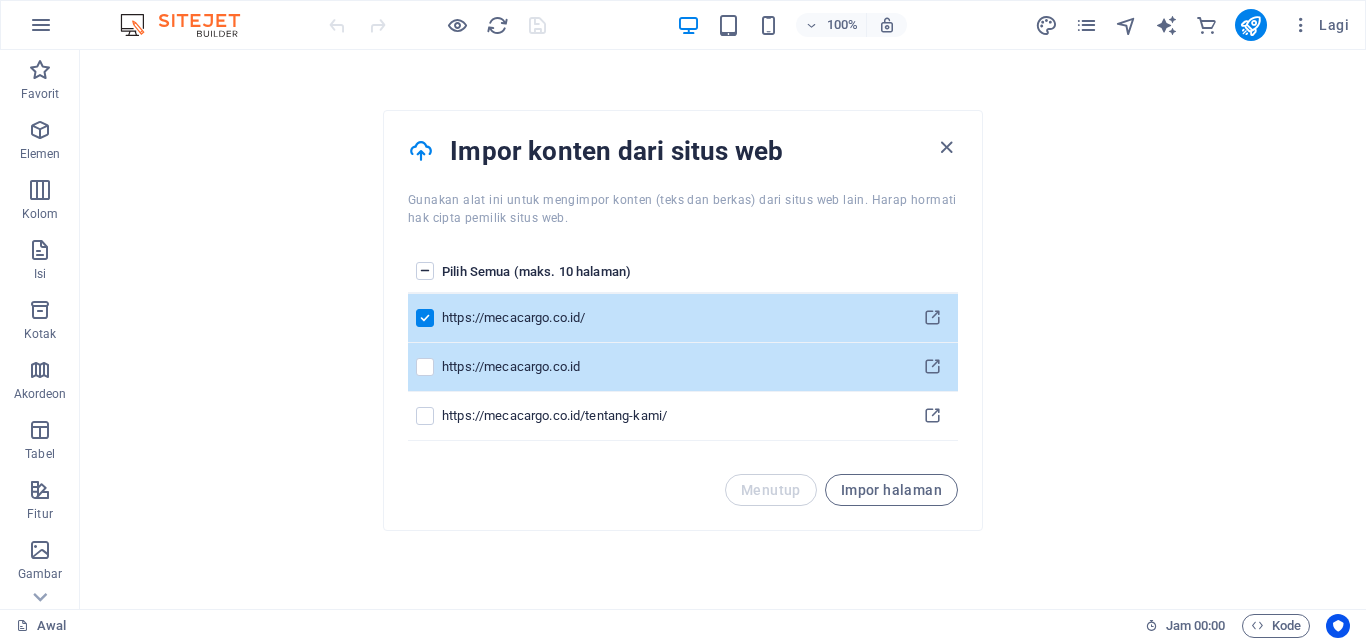 click at bounding box center [425, 367] 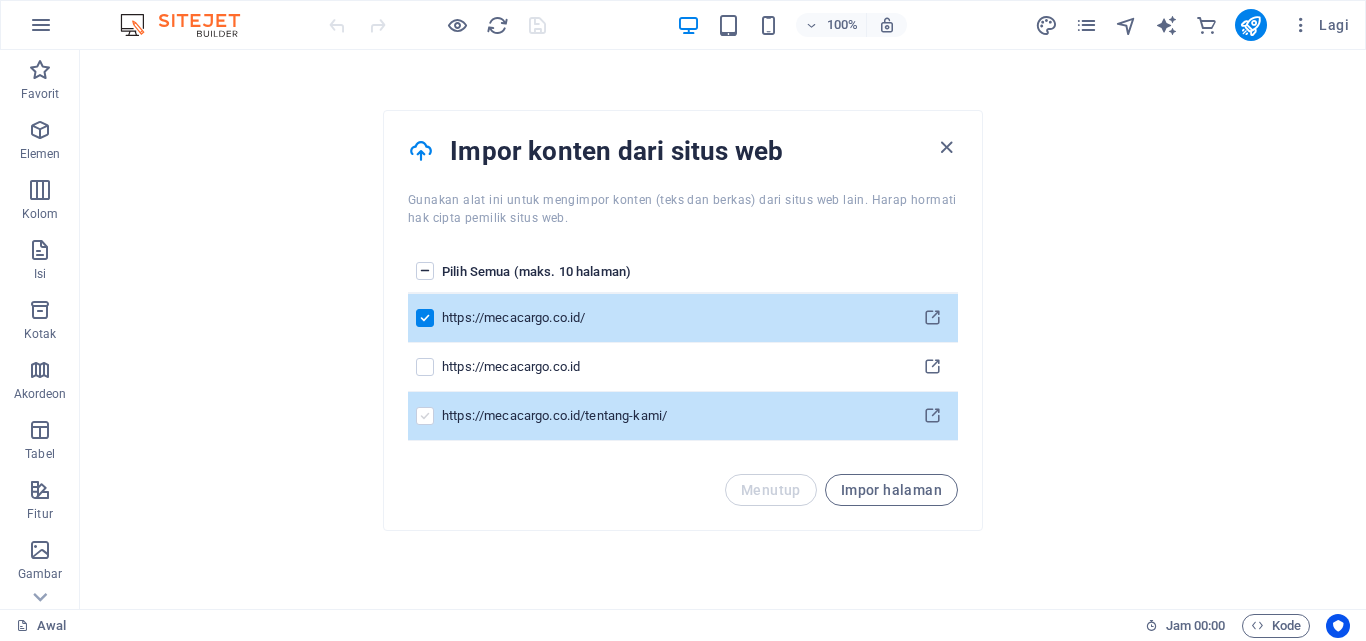 click at bounding box center [425, 416] 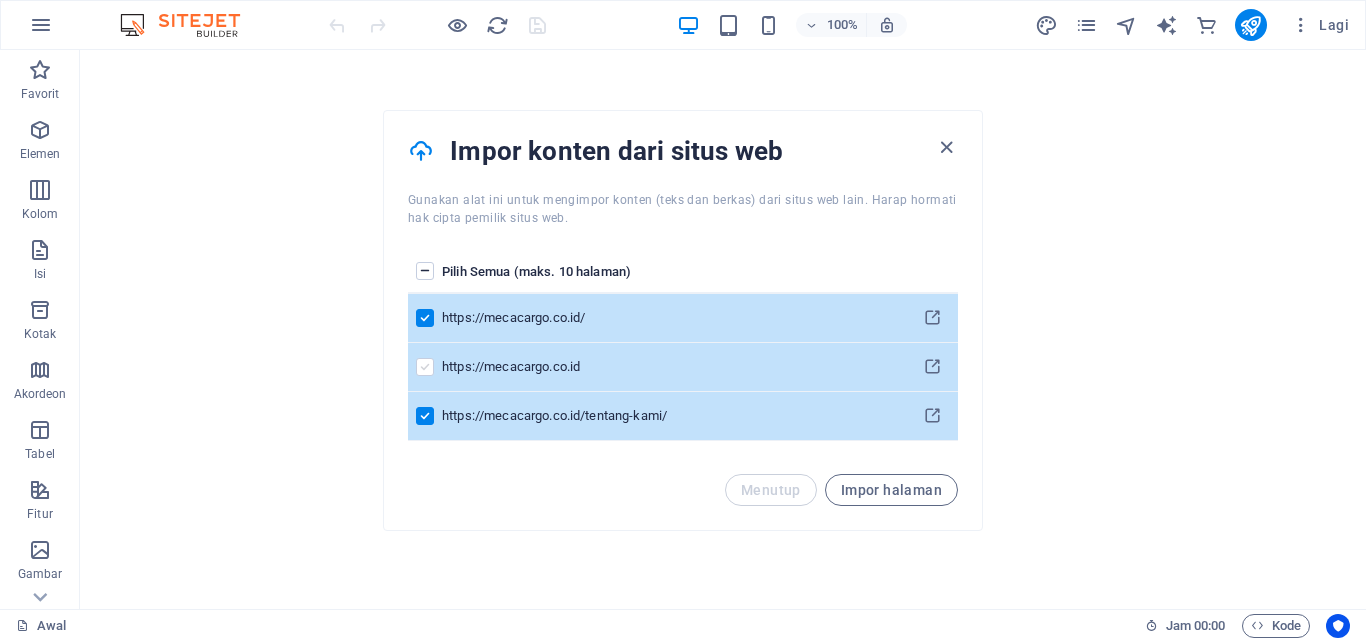 click at bounding box center [425, 367] 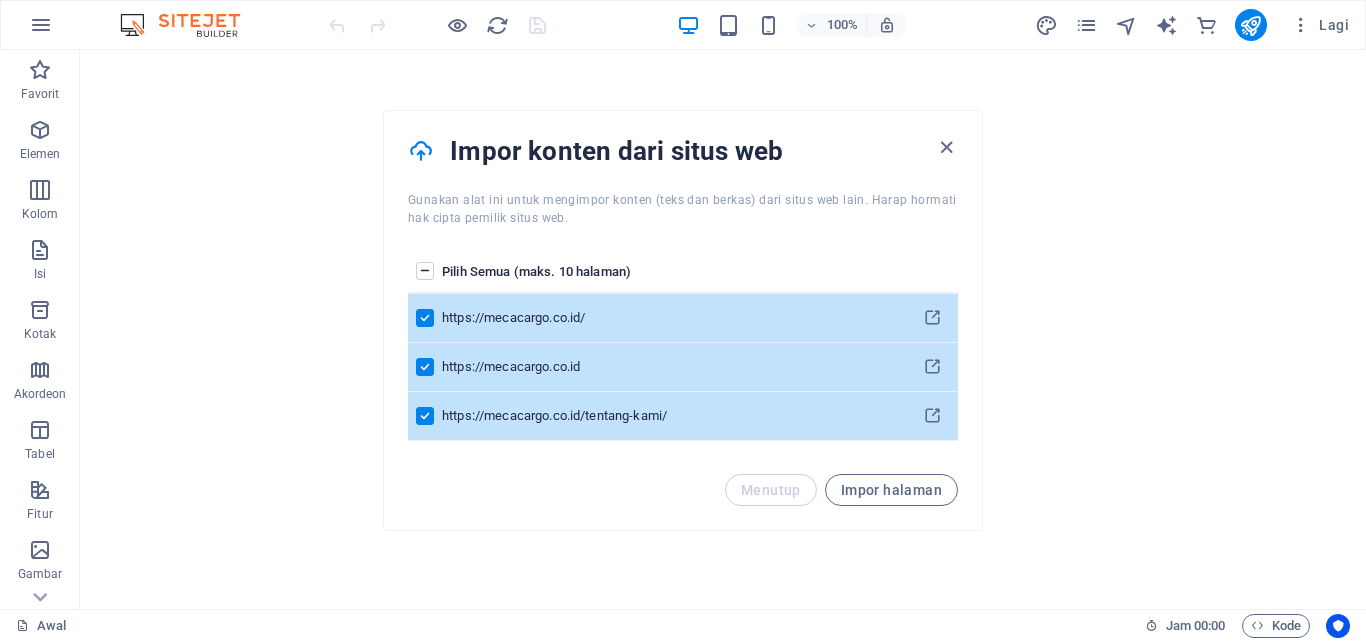 drag, startPoint x: 958, startPoint y: 298, endPoint x: 953, endPoint y: 358, distance: 60.207973 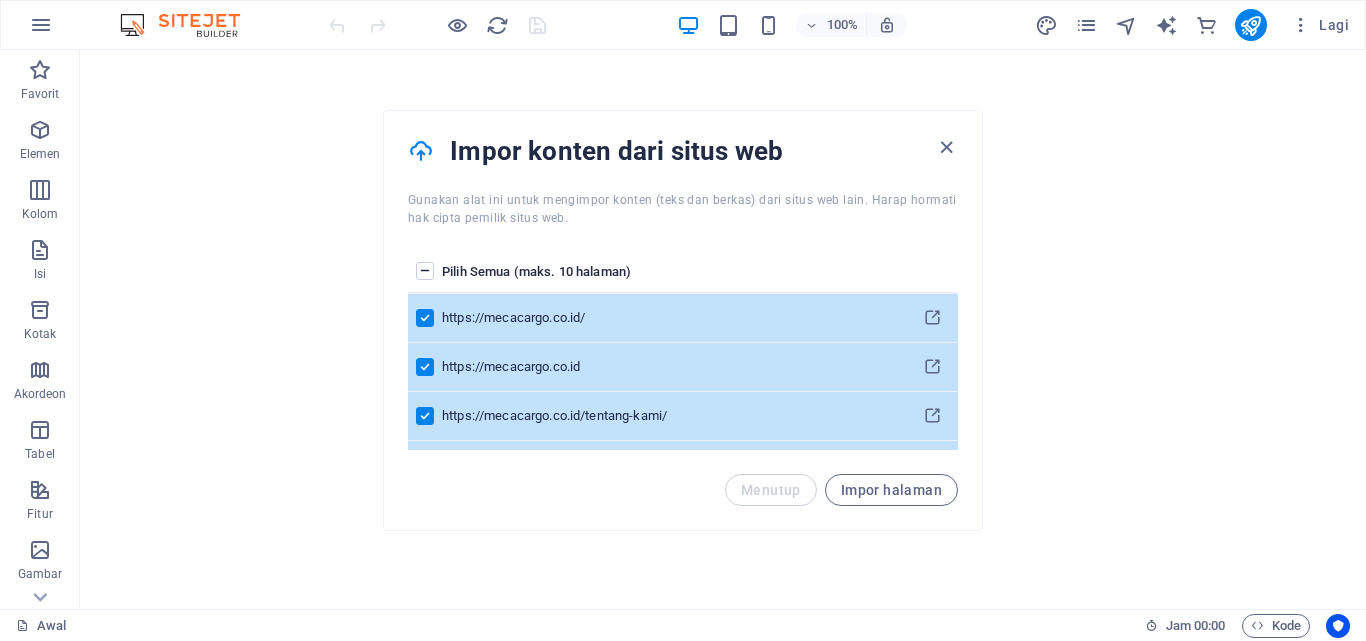 drag, startPoint x: 953, startPoint y: 264, endPoint x: 953, endPoint y: 439, distance: 175 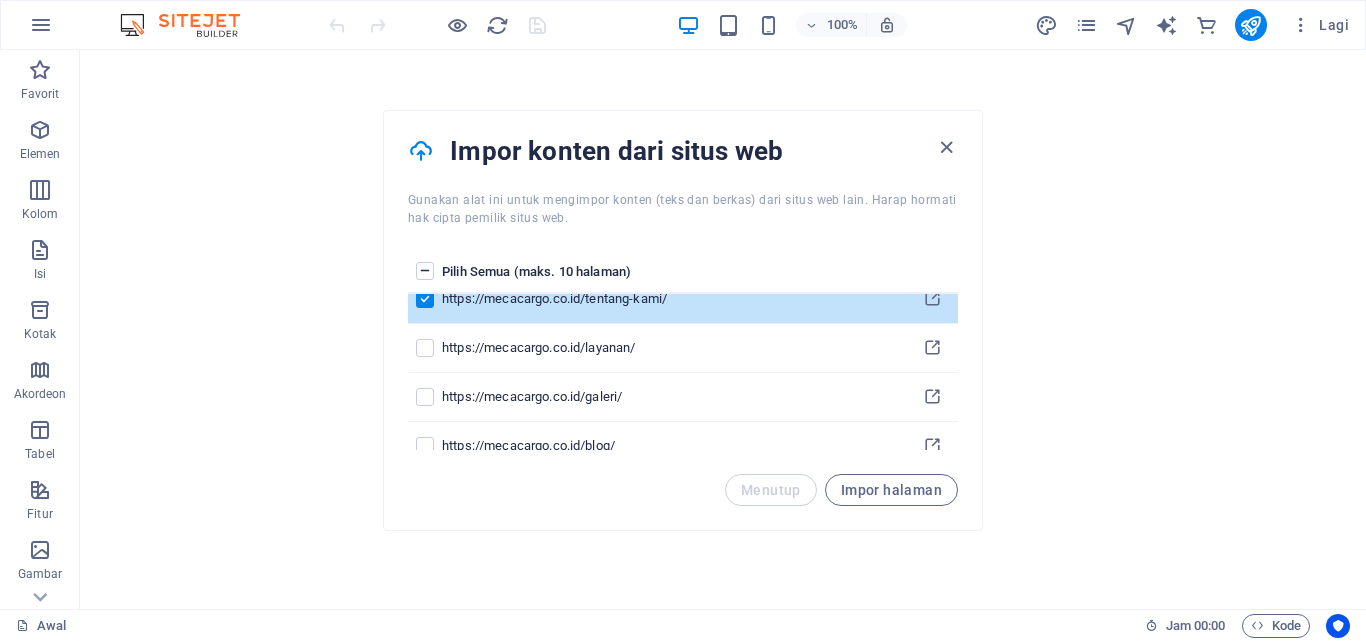 scroll, scrollTop: 120, scrollLeft: 0, axis: vertical 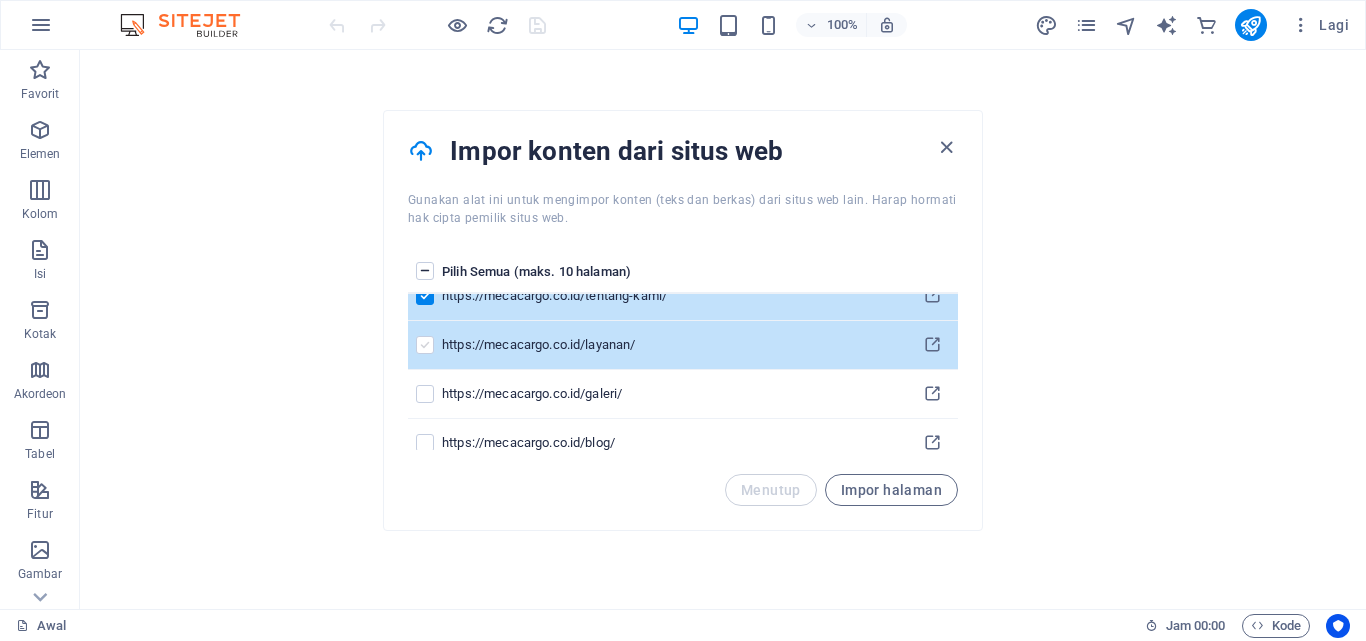 click at bounding box center (425, 345) 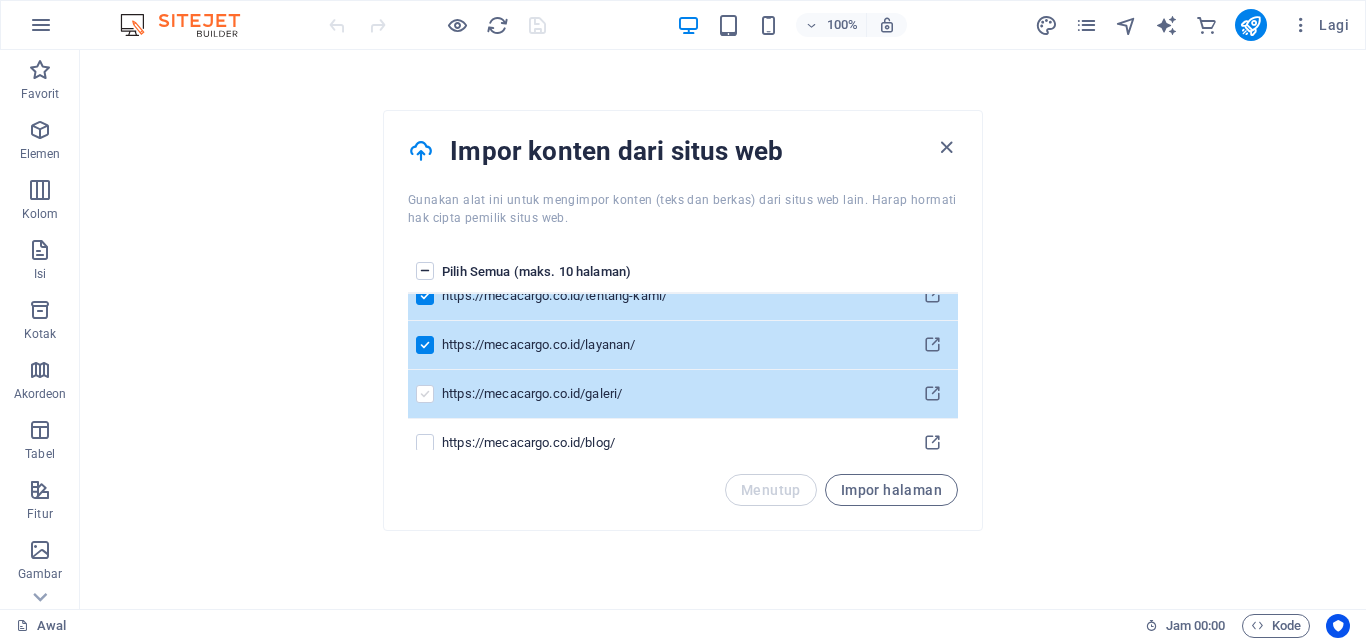 click at bounding box center (425, 394) 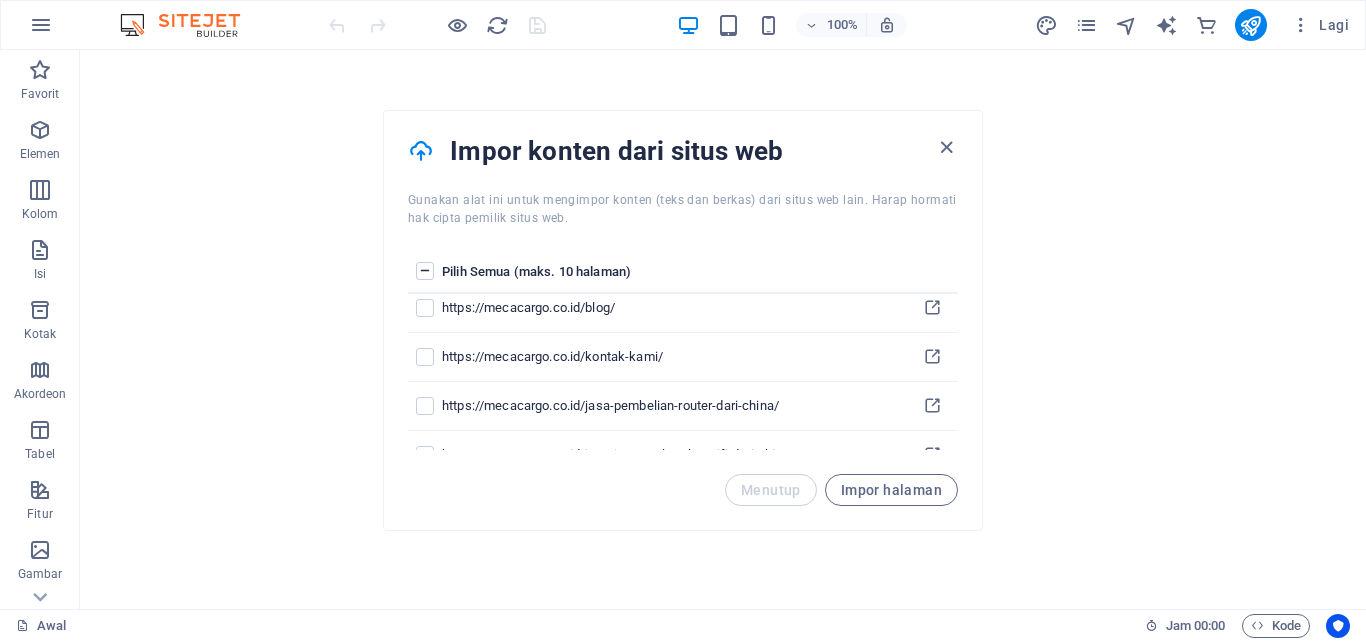 scroll, scrollTop: 231, scrollLeft: 0, axis: vertical 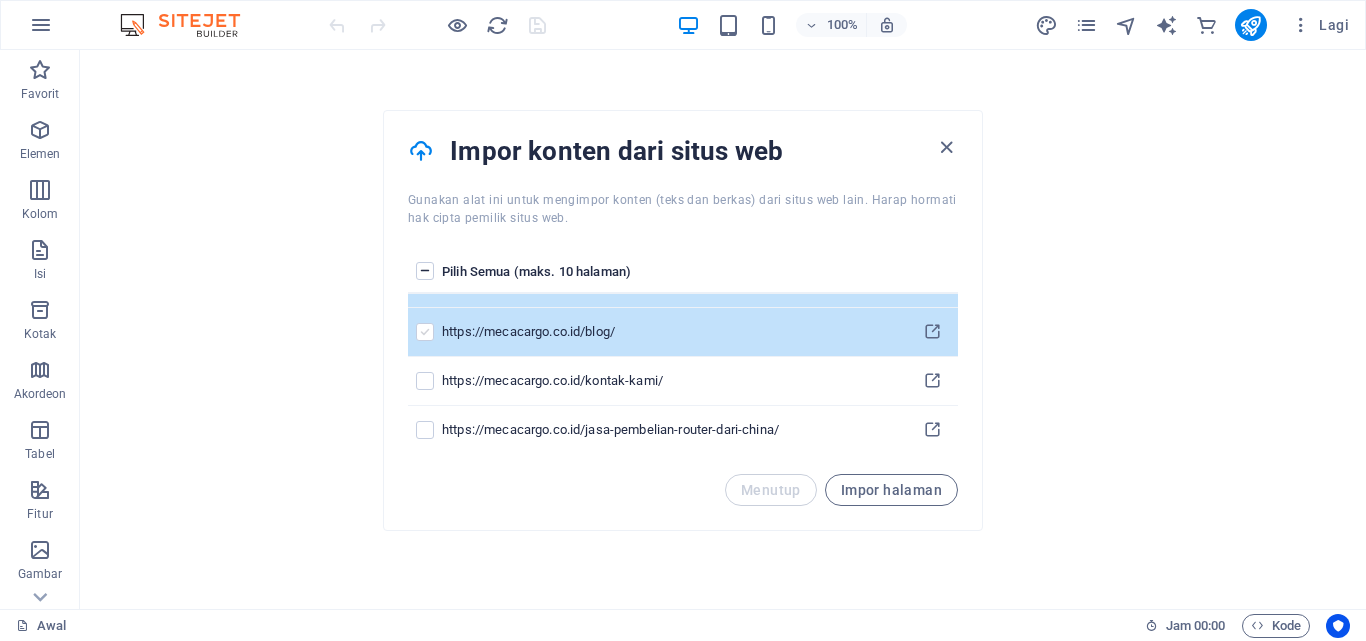click at bounding box center (425, 332) 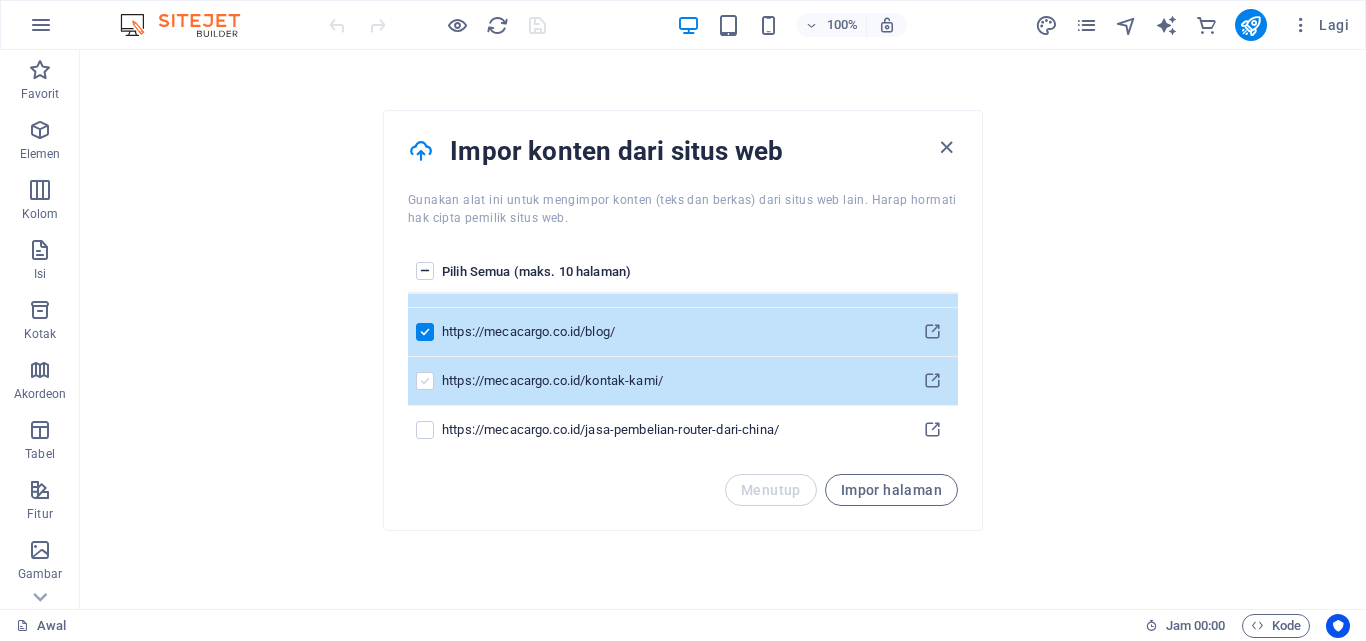 click at bounding box center [425, 381] 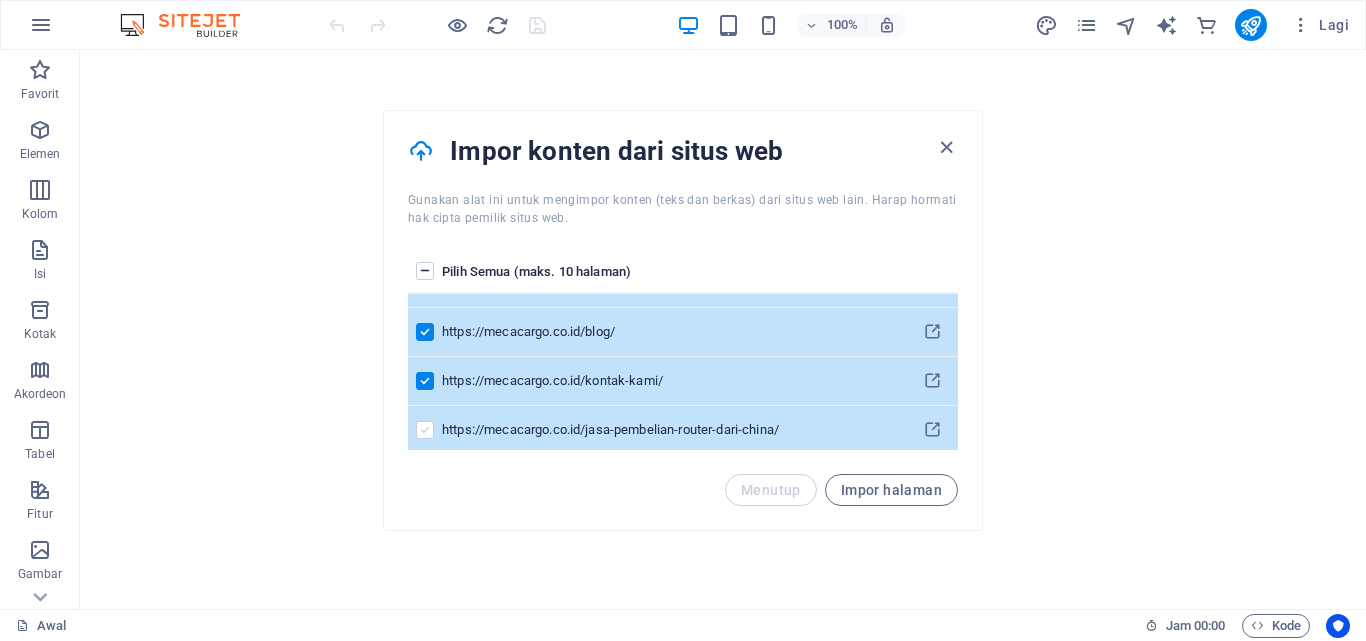 click at bounding box center [425, 430] 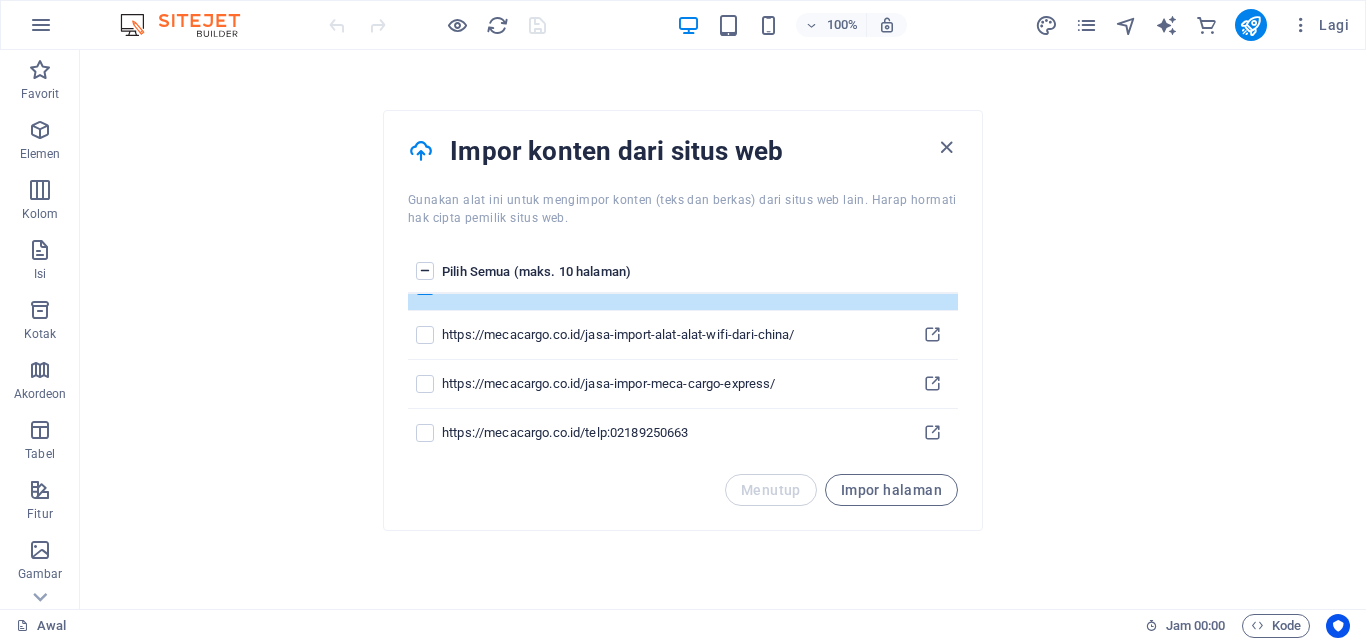 scroll, scrollTop: 377, scrollLeft: 0, axis: vertical 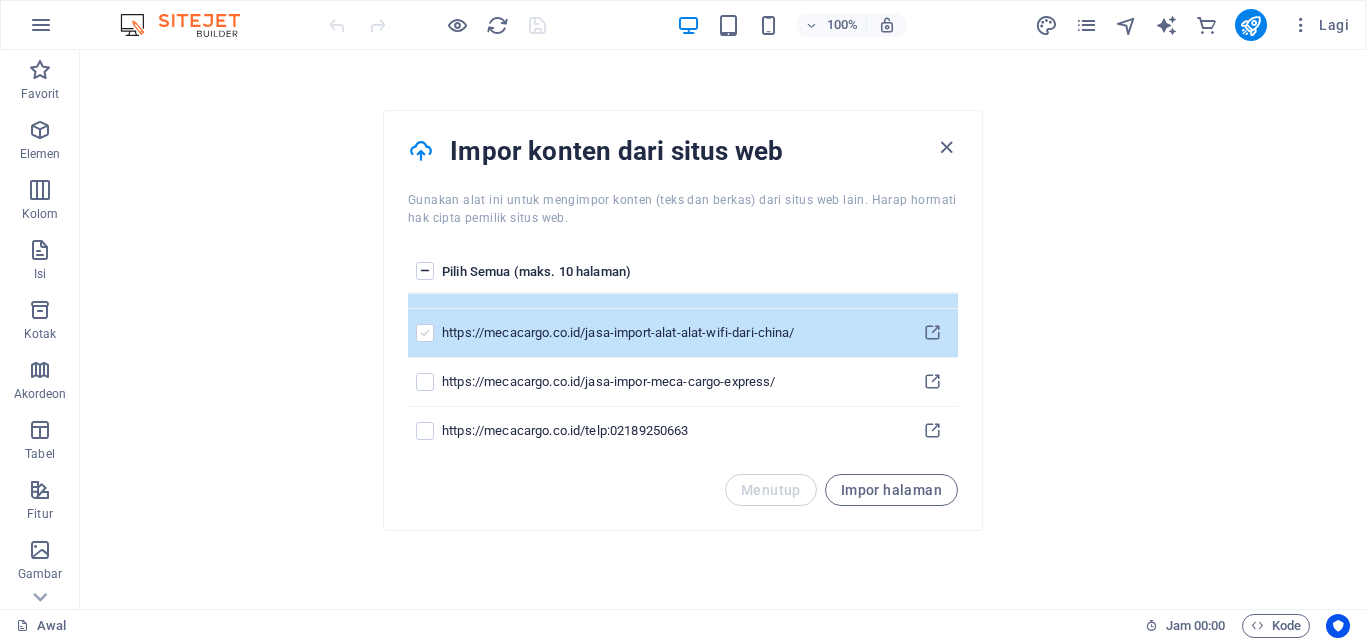 click at bounding box center [425, 333] 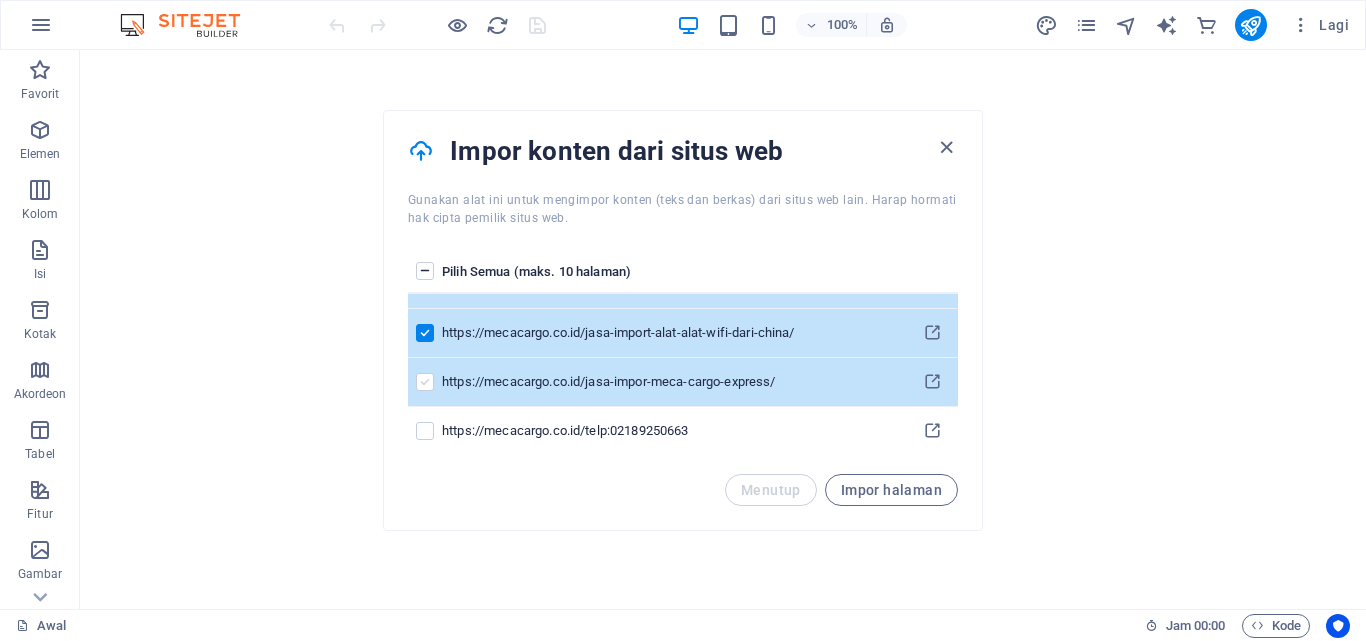 click at bounding box center (425, 382) 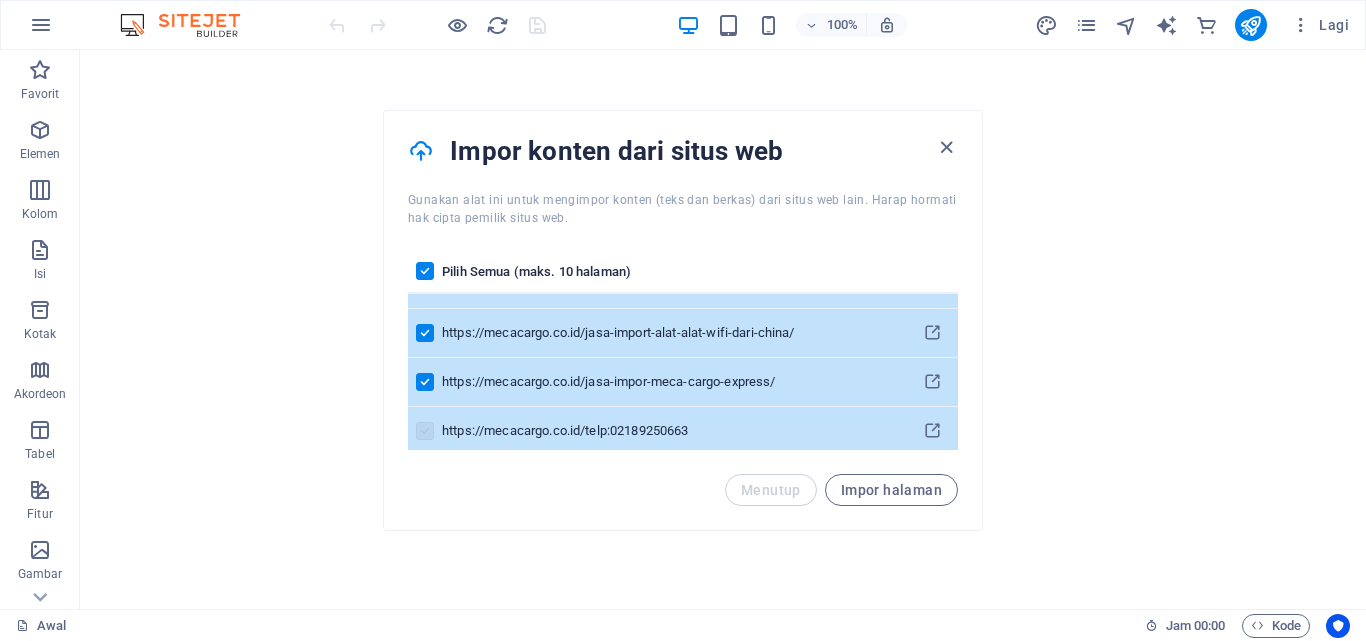 click at bounding box center (425, 431) 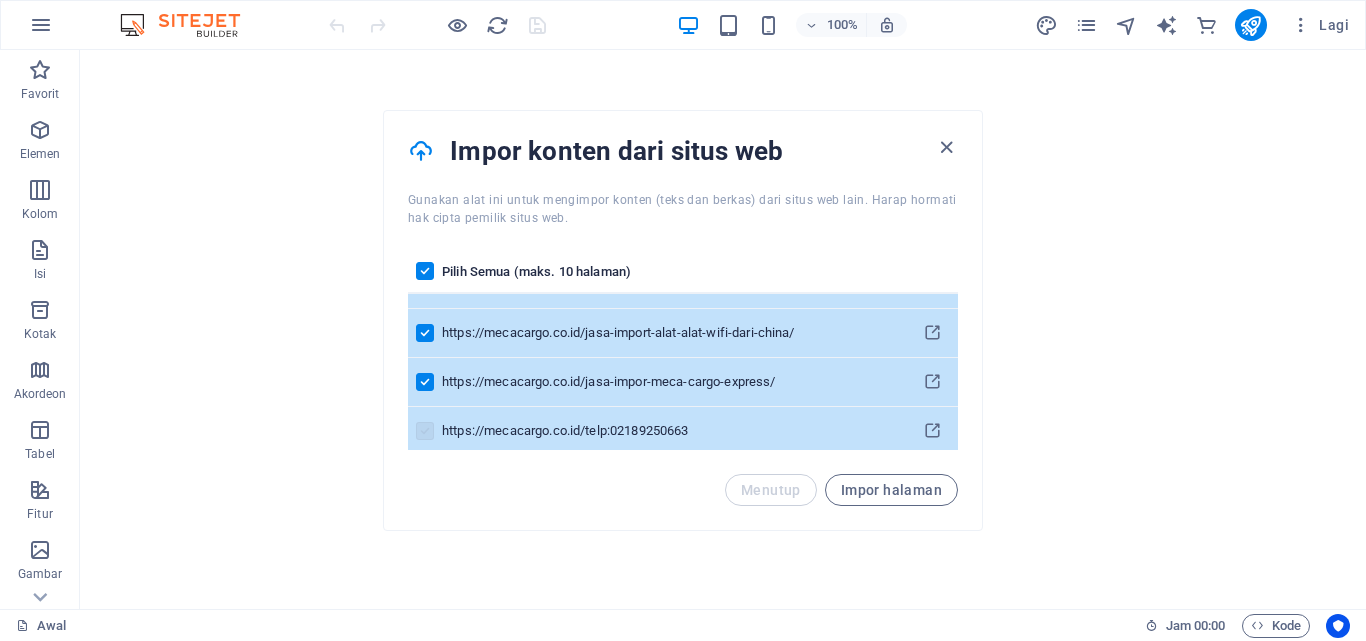 click at bounding box center [425, 431] 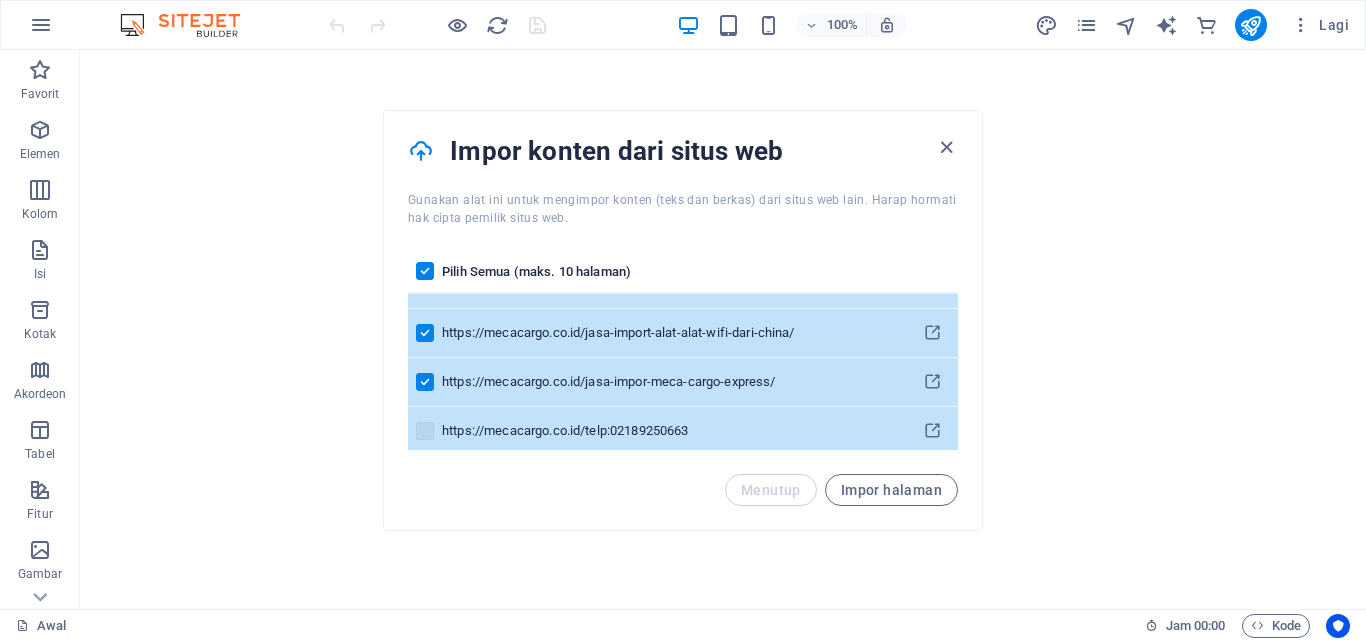 click at bounding box center [425, 431] 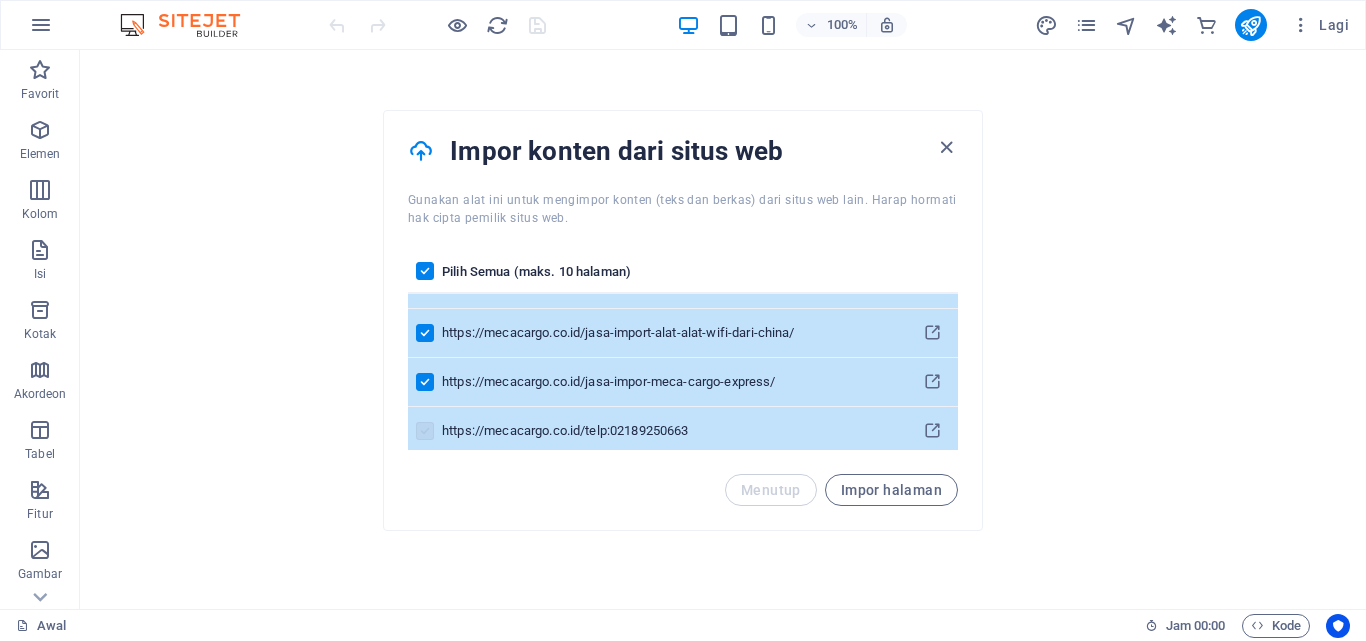 scroll, scrollTop: 383, scrollLeft: 0, axis: vertical 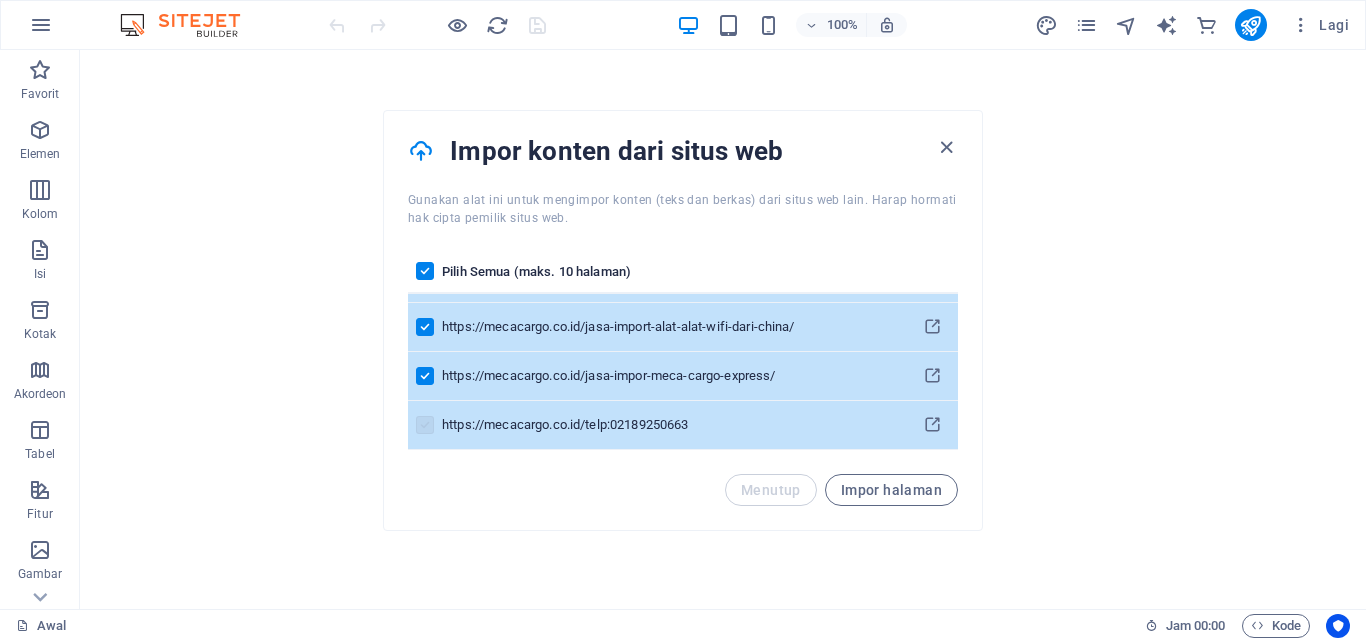 click at bounding box center (425, 425) 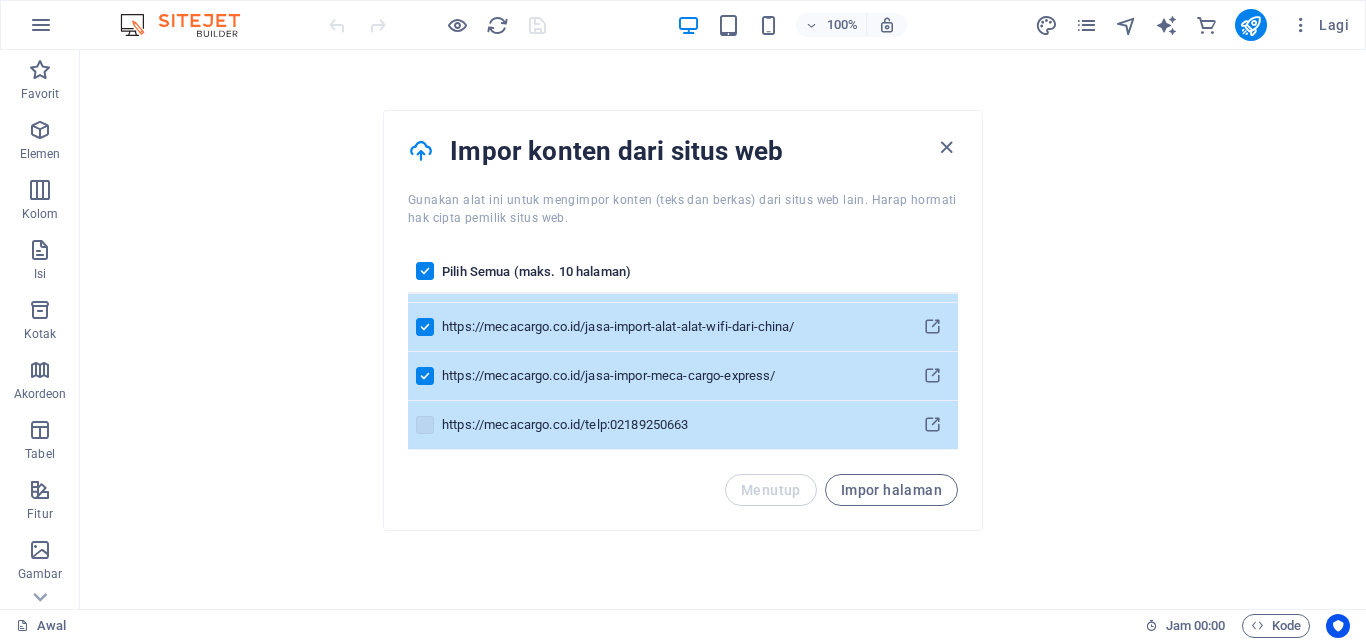 drag, startPoint x: 426, startPoint y: 429, endPoint x: 646, endPoint y: 424, distance: 220.05681 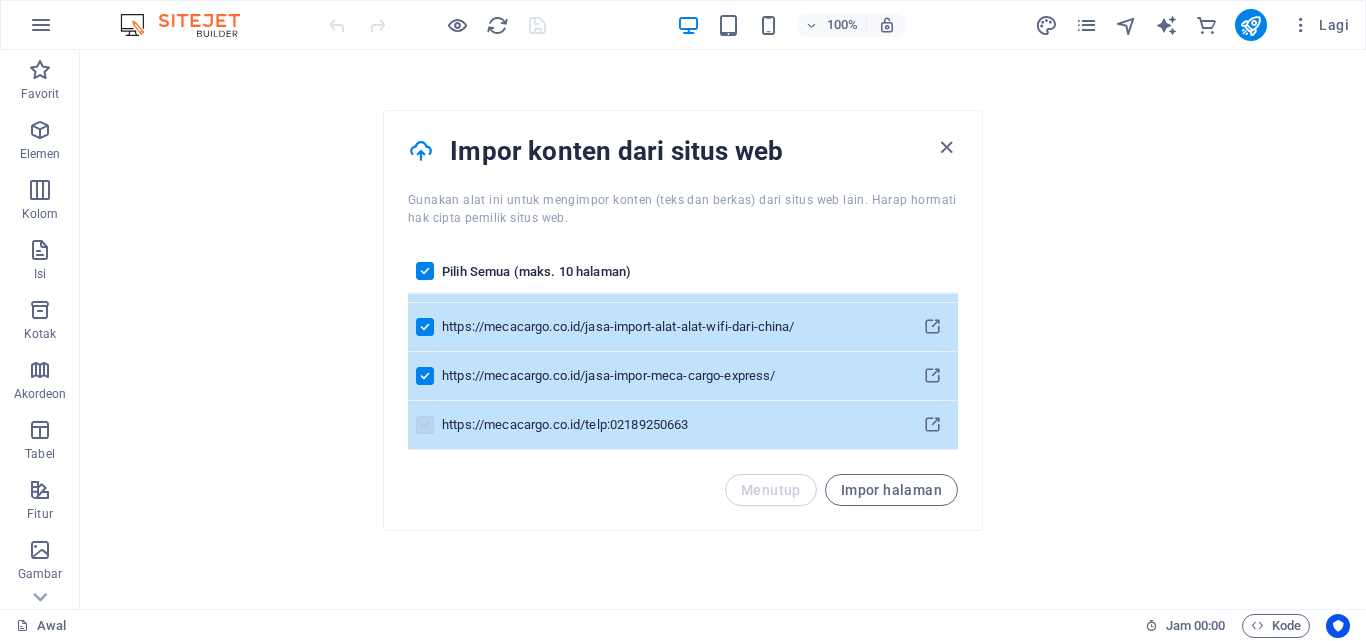 click at bounding box center [425, 425] 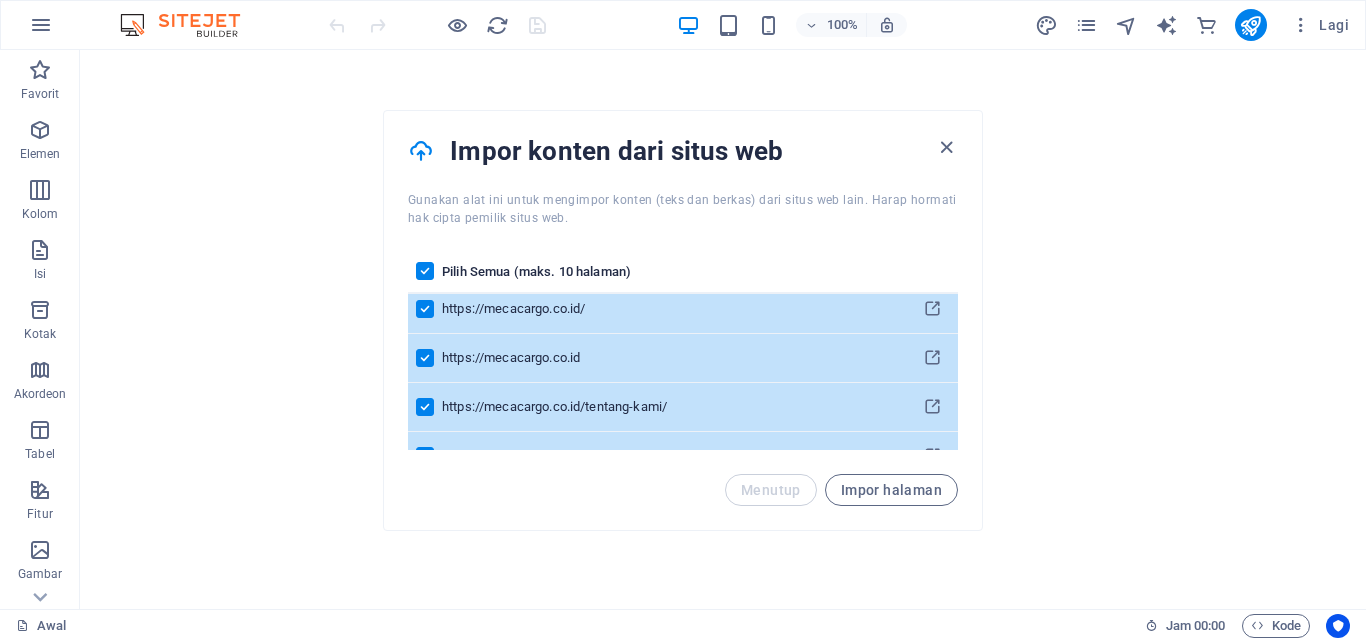 scroll, scrollTop: 0, scrollLeft: 0, axis: both 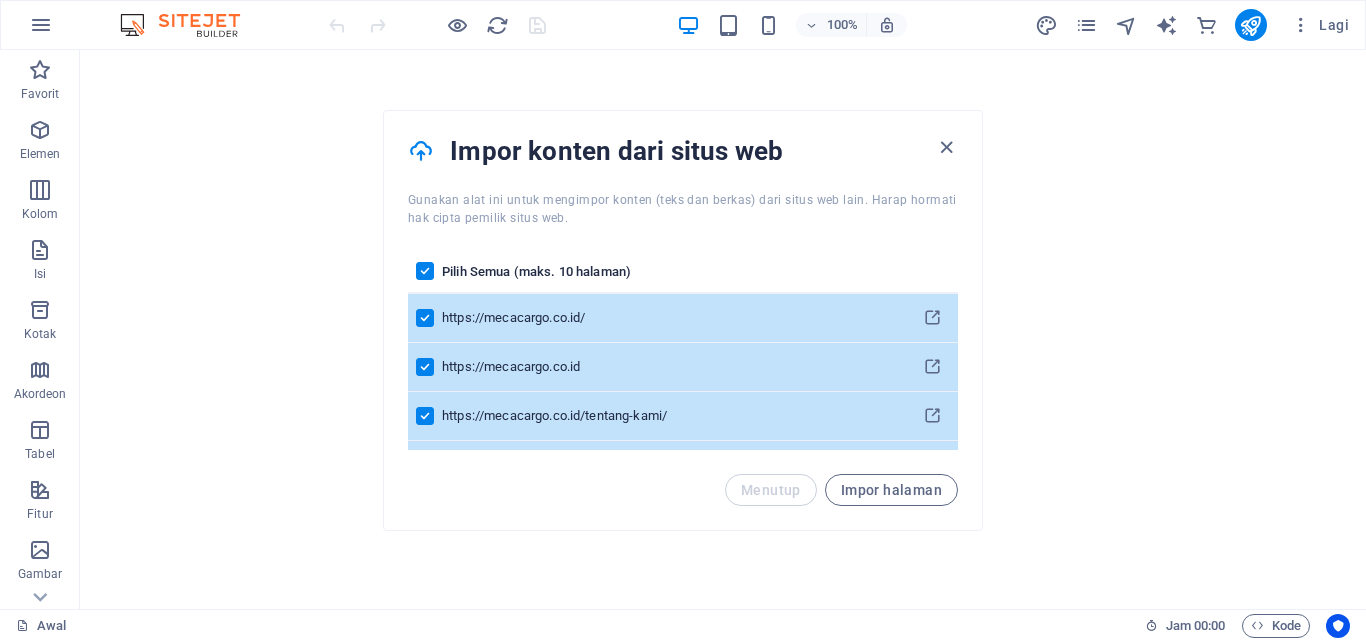 drag, startPoint x: 952, startPoint y: 277, endPoint x: 961, endPoint y: 411, distance: 134.3019 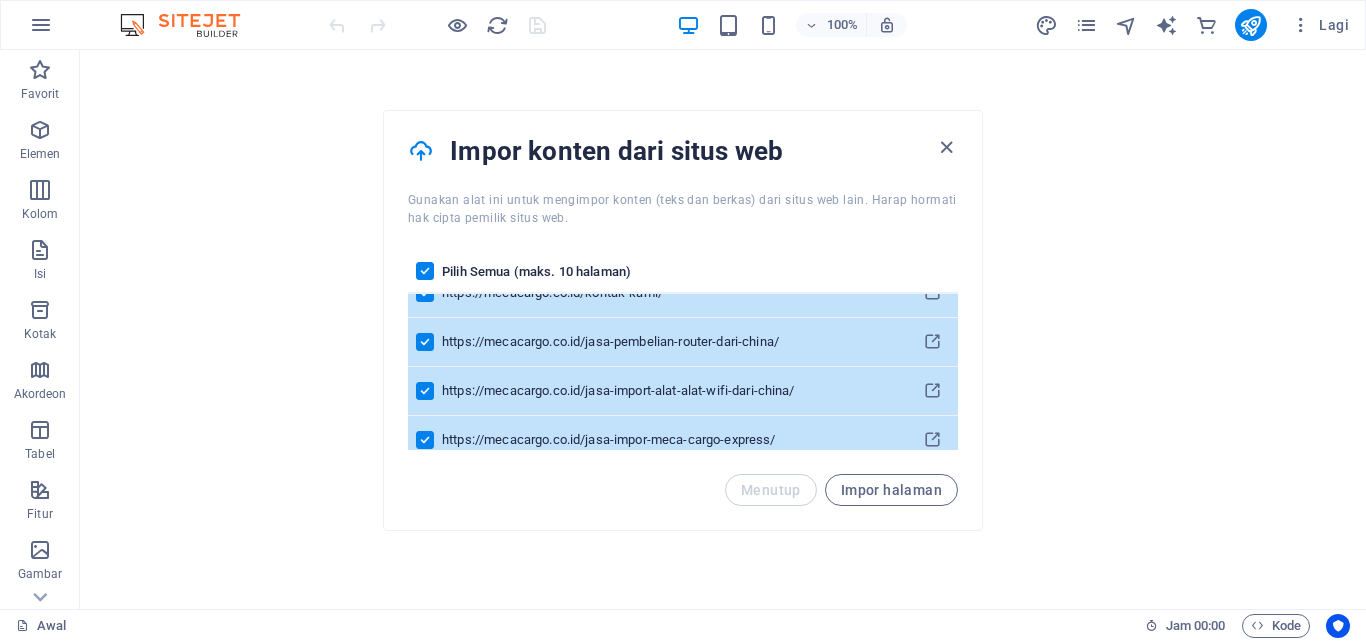 scroll, scrollTop: 383, scrollLeft: 0, axis: vertical 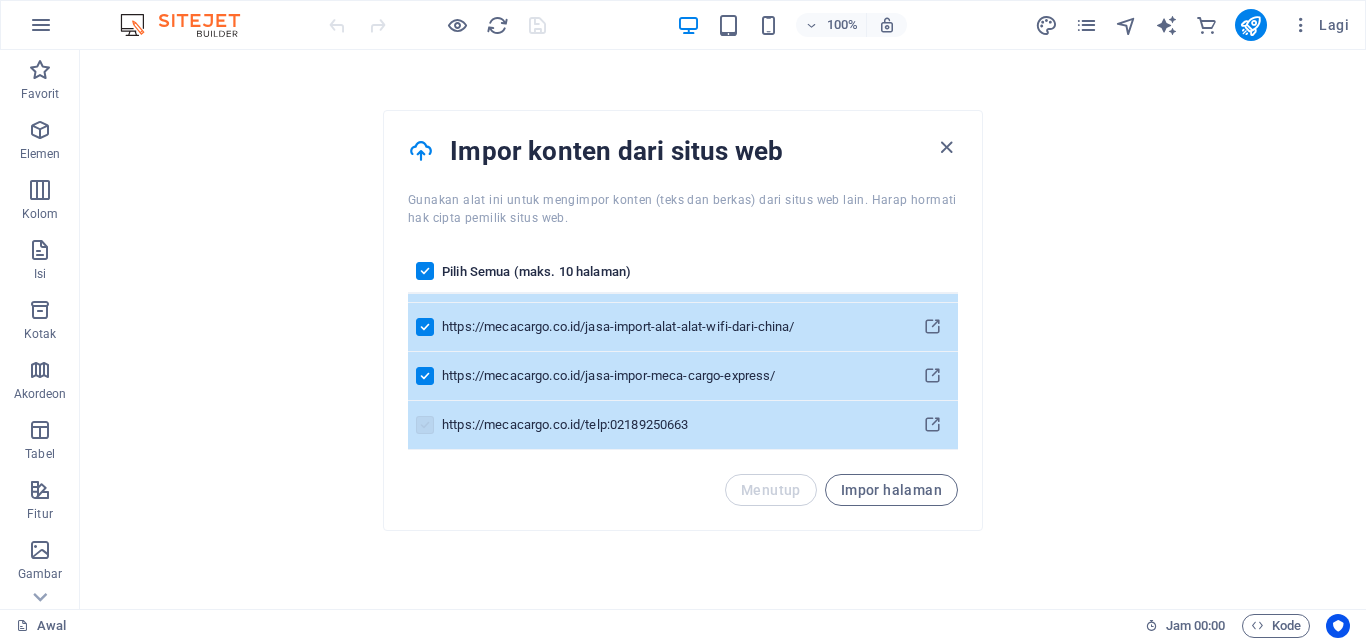 click at bounding box center [425, 425] 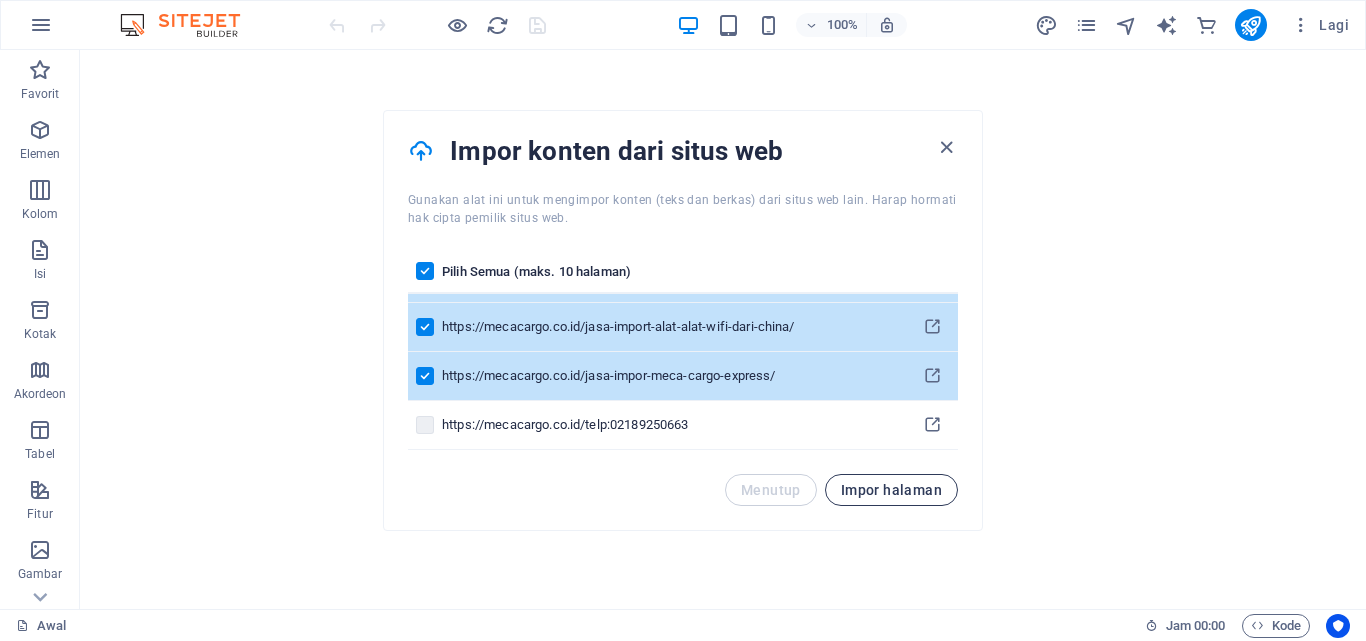 click on "Impor halaman" at bounding box center [891, 490] 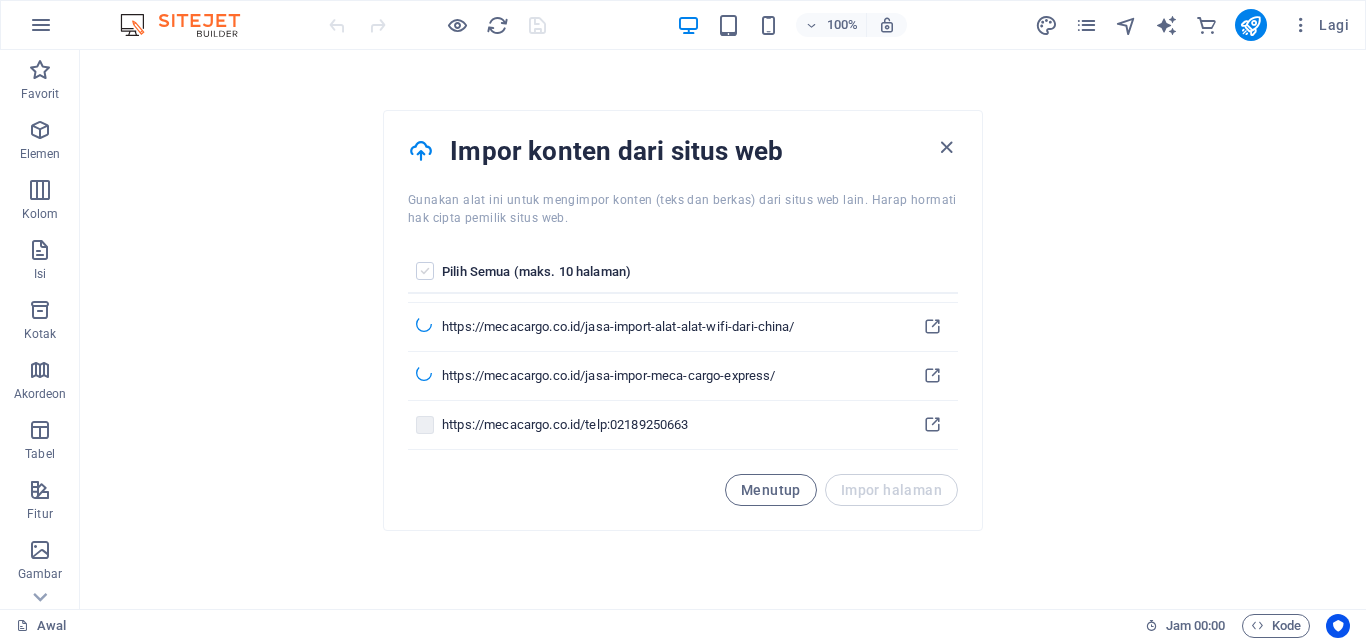 click at bounding box center [425, 271] 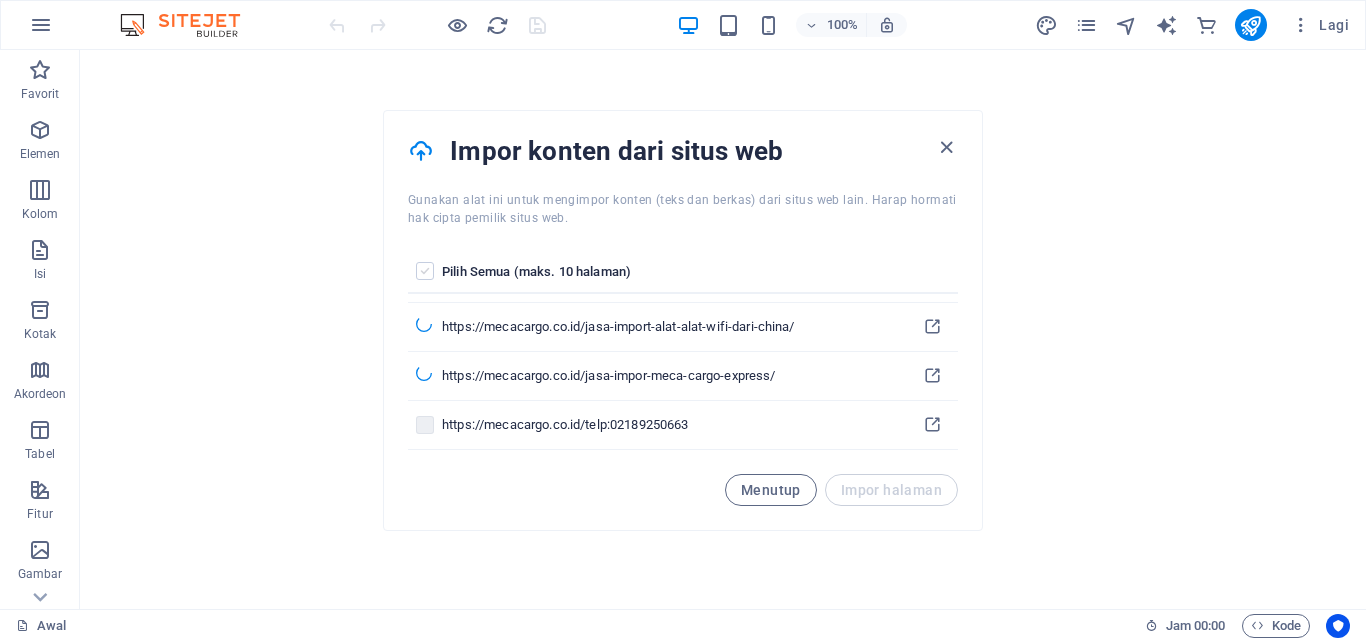 click at bounding box center (0, 0) 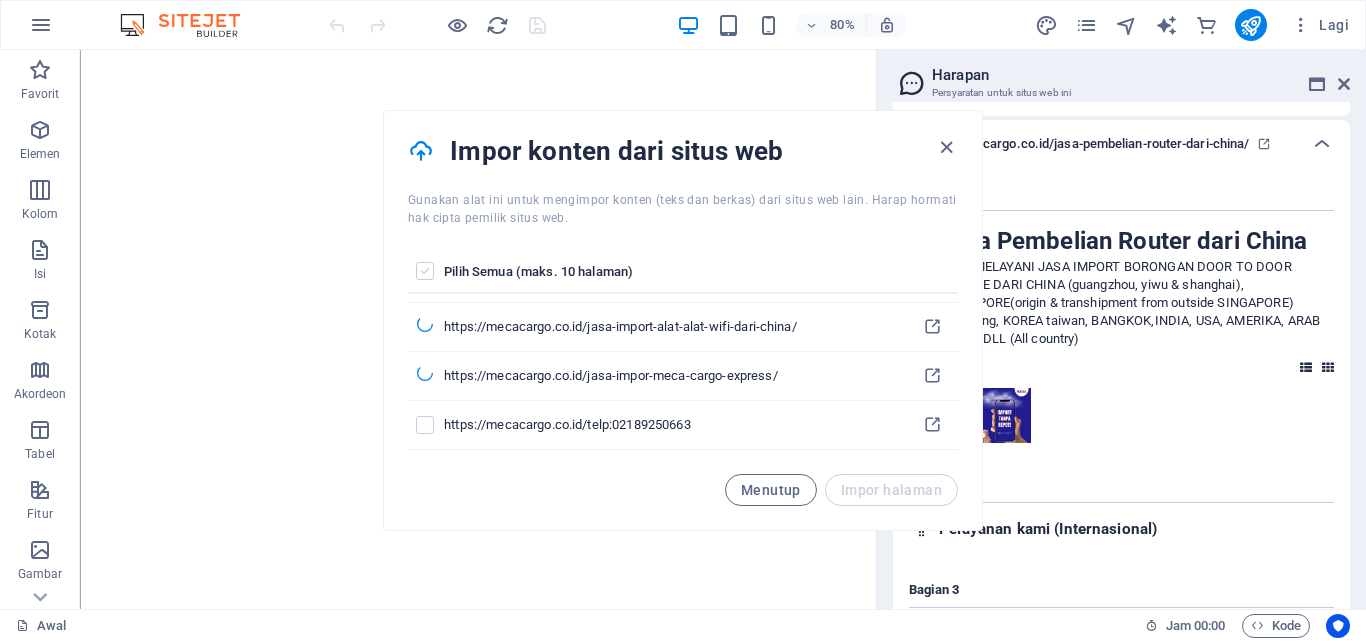 scroll, scrollTop: 235, scrollLeft: 0, axis: vertical 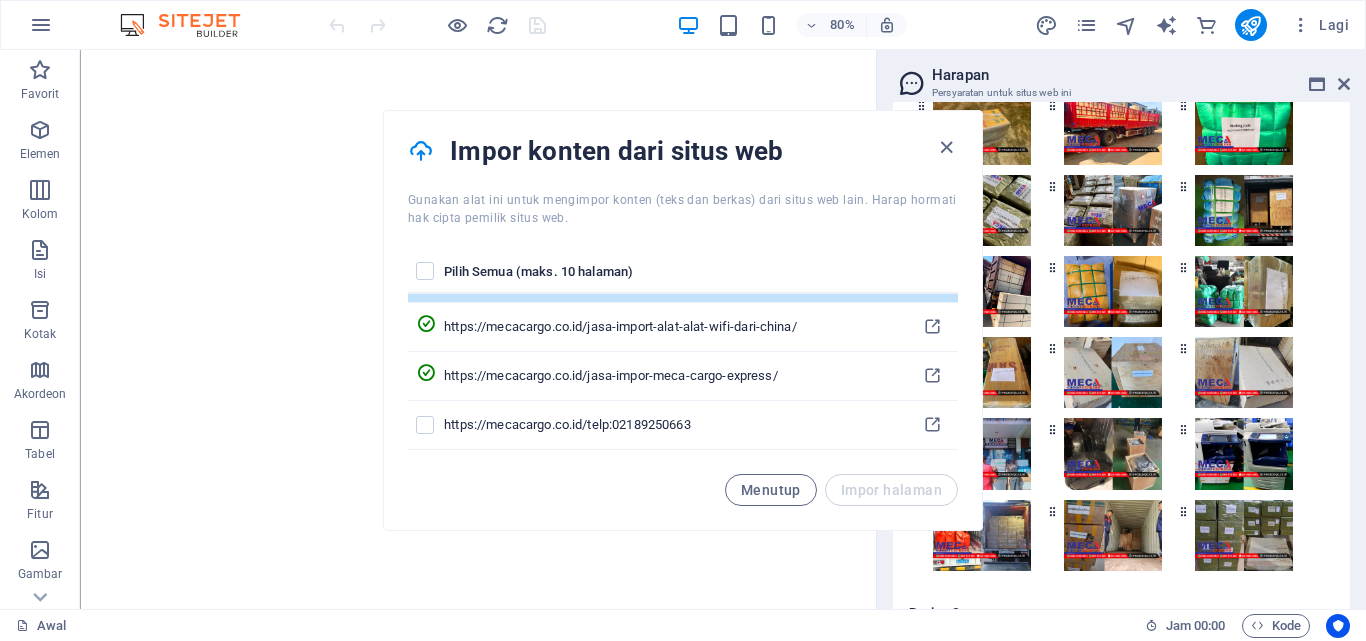 drag, startPoint x: 953, startPoint y: 418, endPoint x: 940, endPoint y: 299, distance: 119.70798 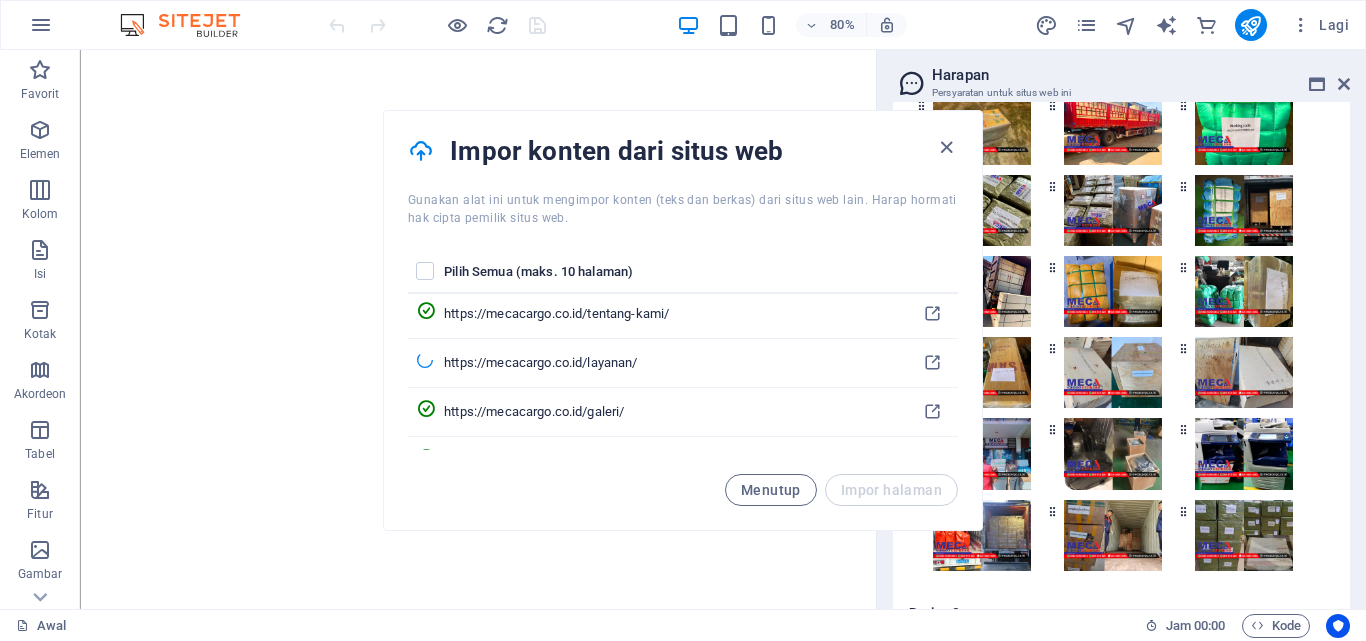 scroll, scrollTop: 0, scrollLeft: 0, axis: both 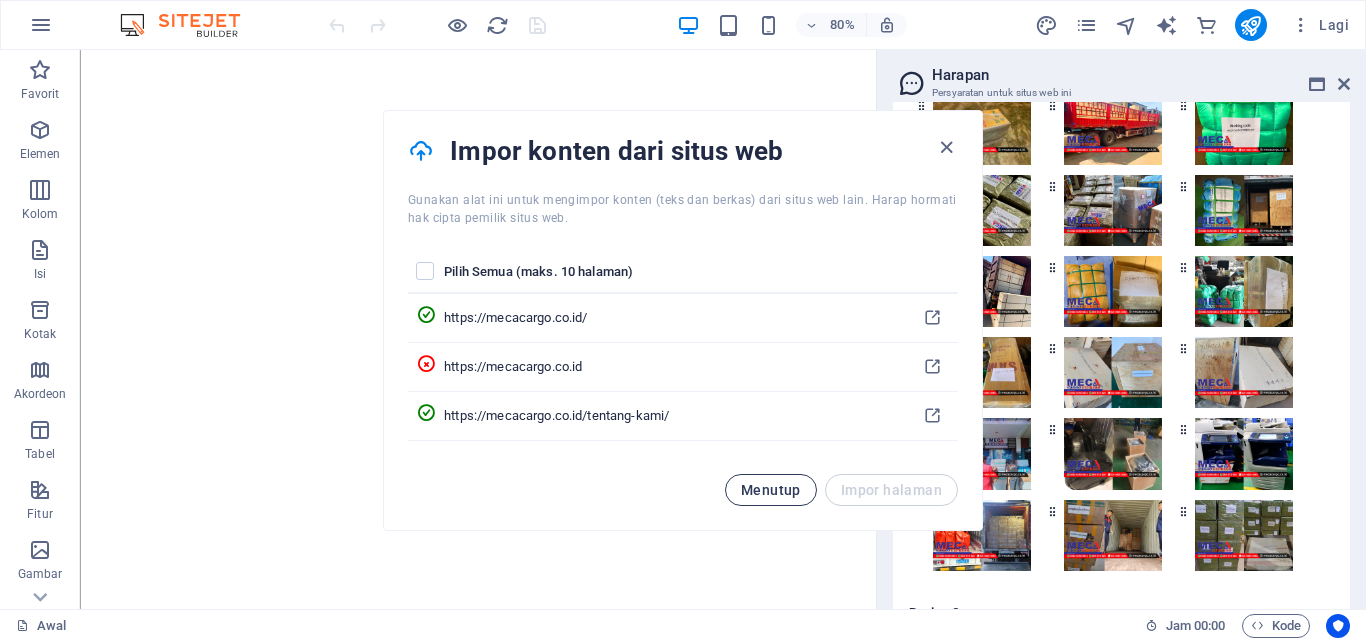 click on "Menutup" at bounding box center [771, 490] 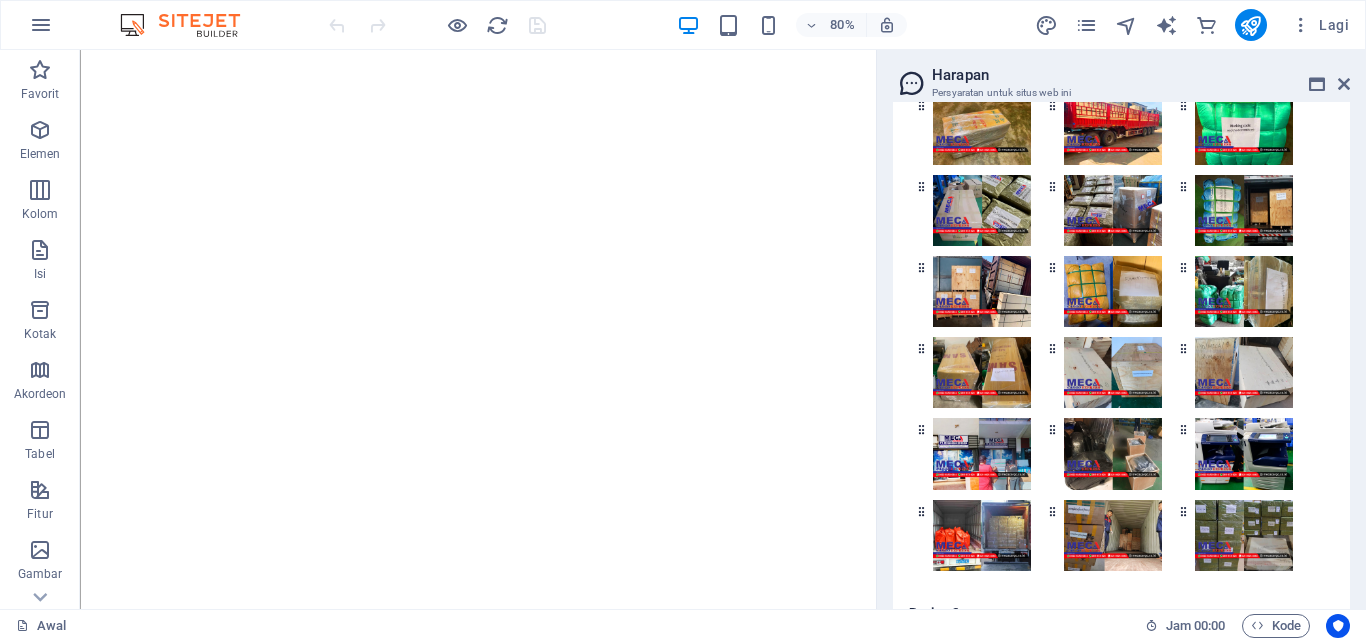 click at bounding box center (1113, -115) 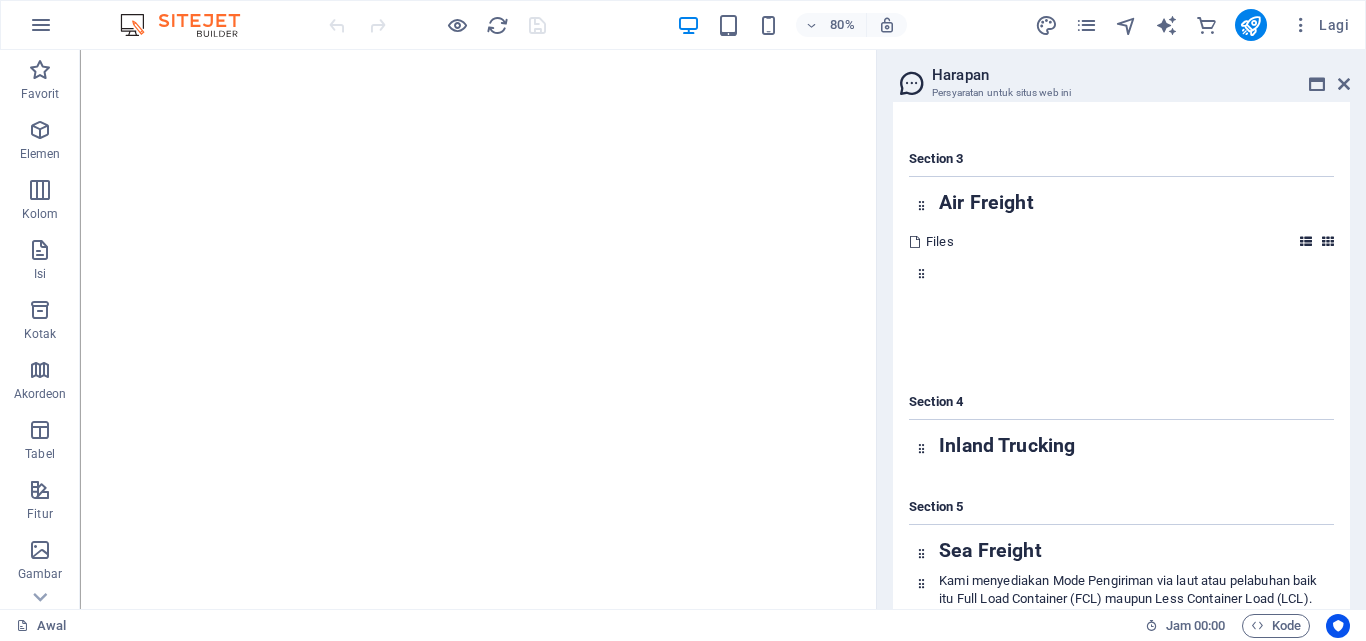 scroll, scrollTop: 27246, scrollLeft: 0, axis: vertical 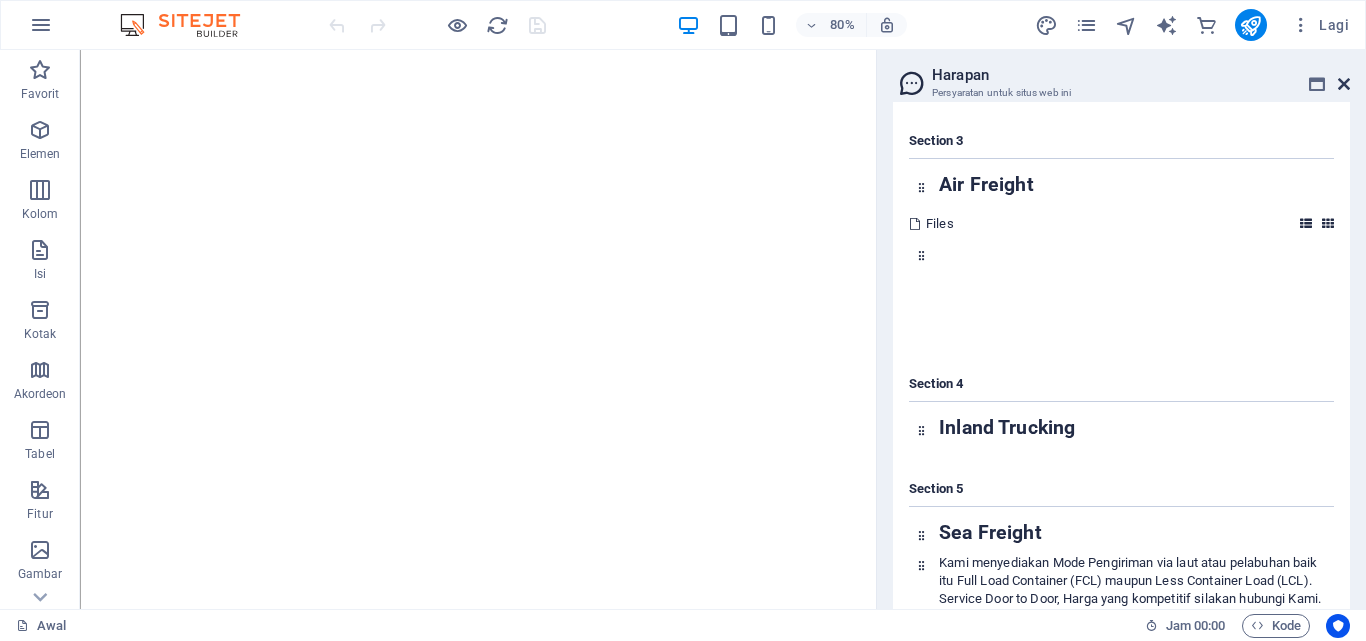 click at bounding box center (1344, 84) 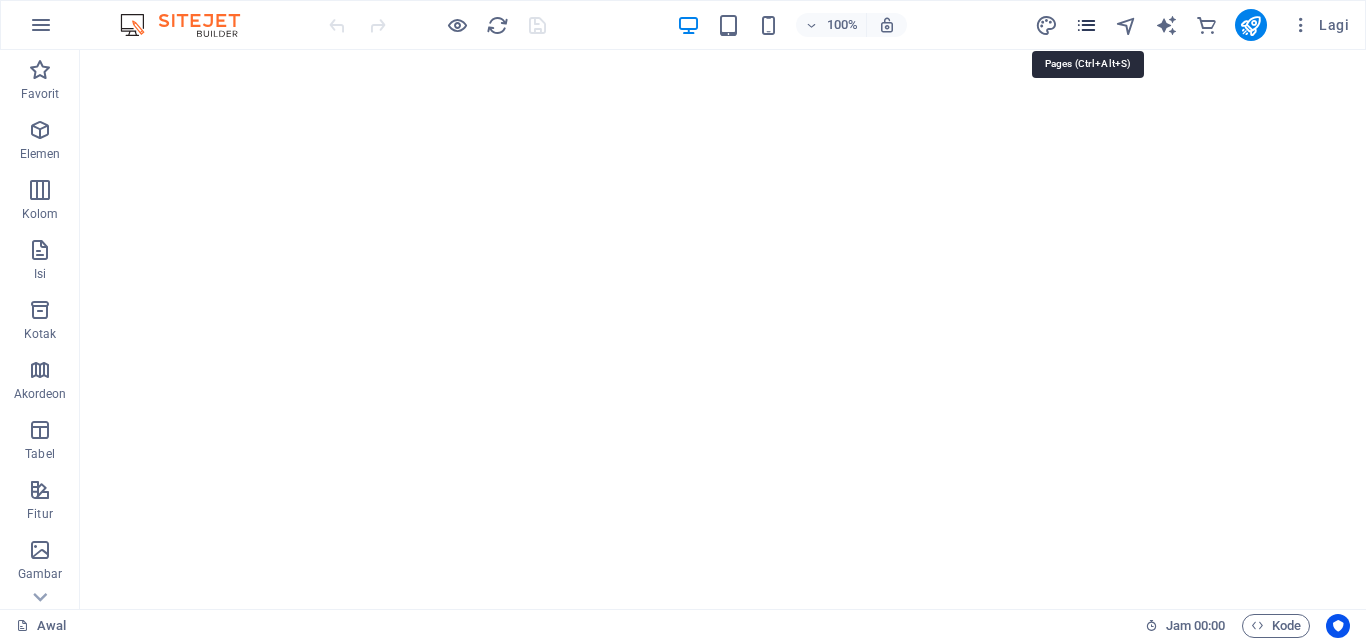 click at bounding box center (1086, 25) 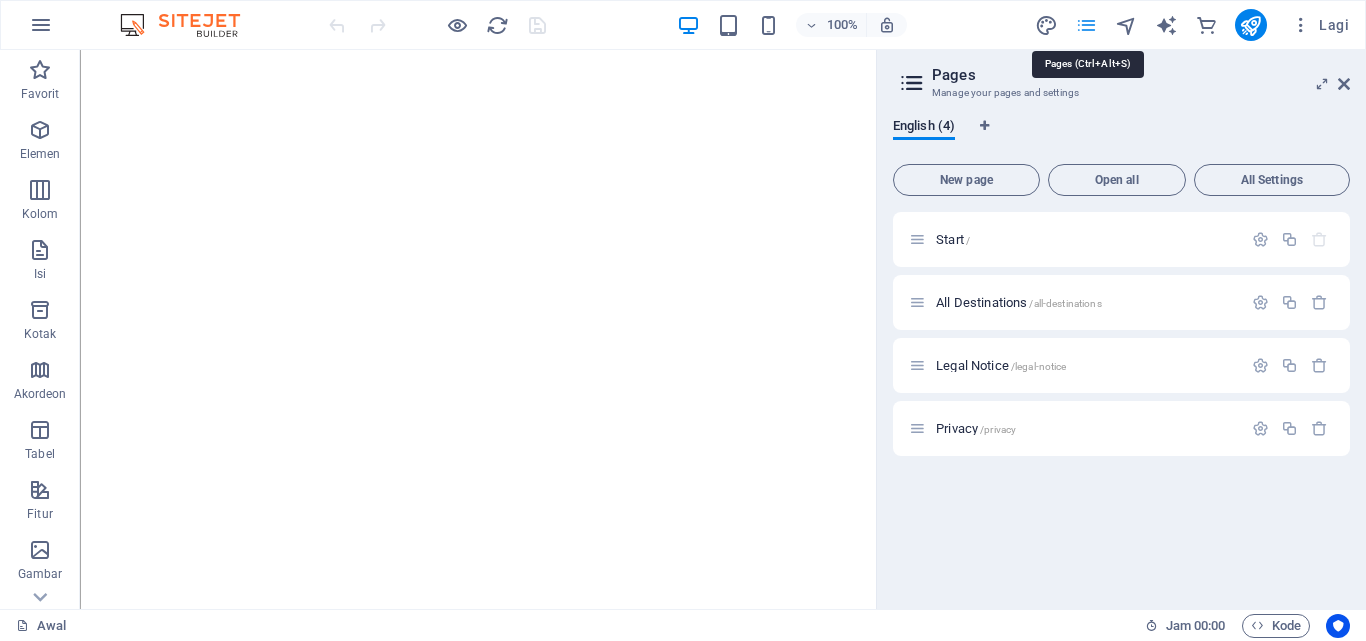 click at bounding box center [1086, 25] 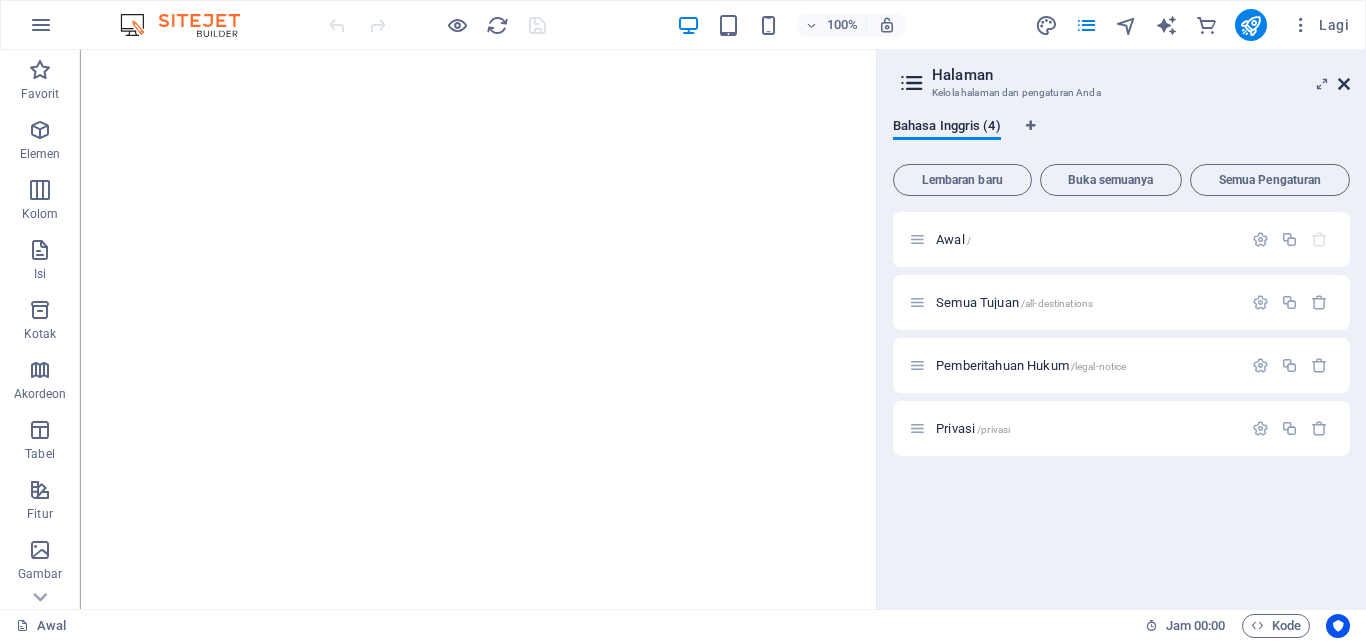 click at bounding box center [1344, 84] 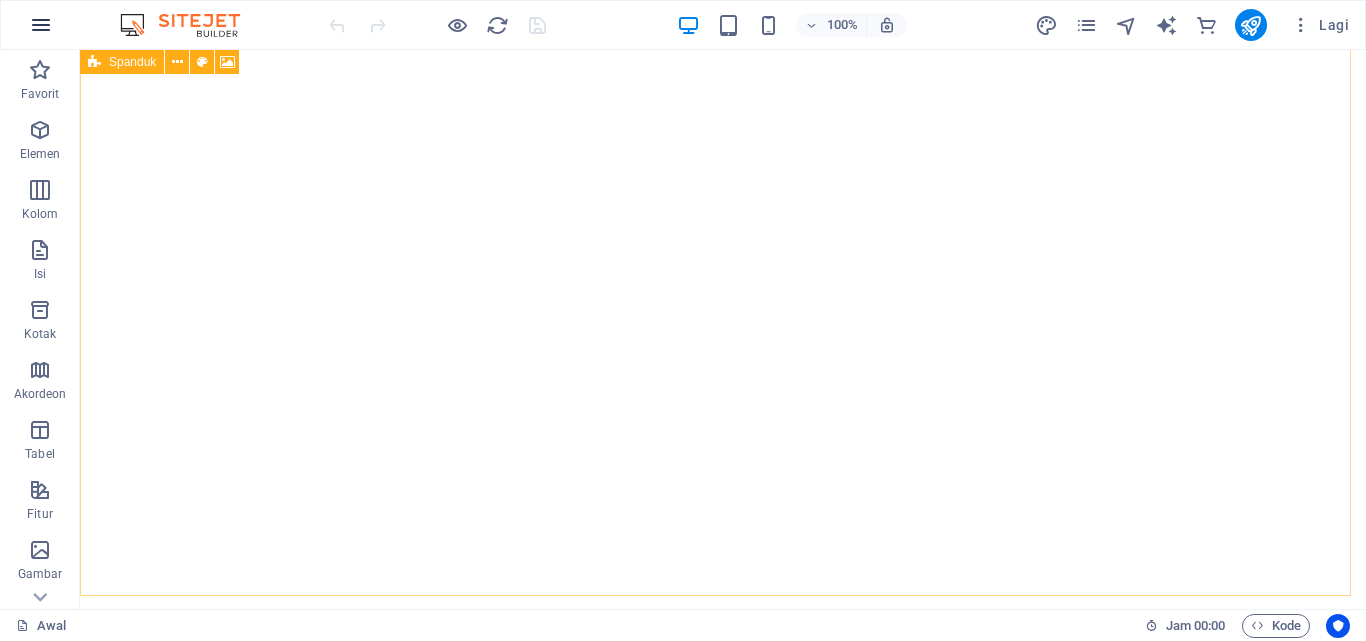 click at bounding box center [41, 25] 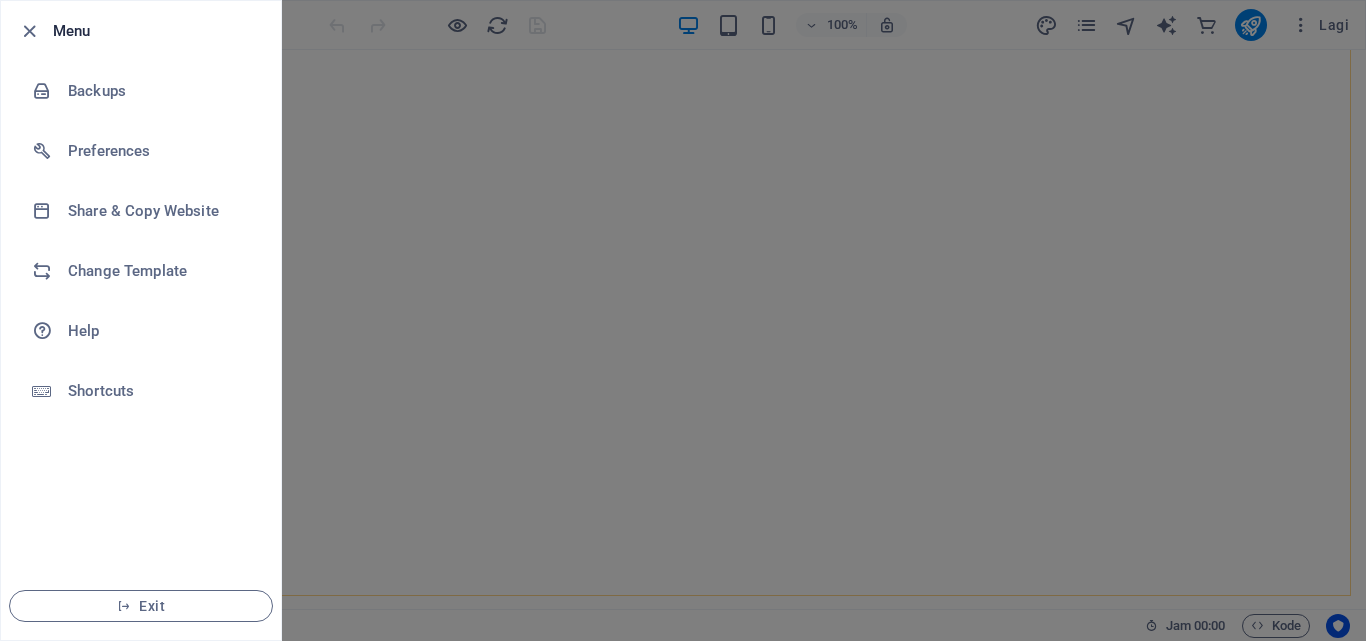 click at bounding box center (683, 320) 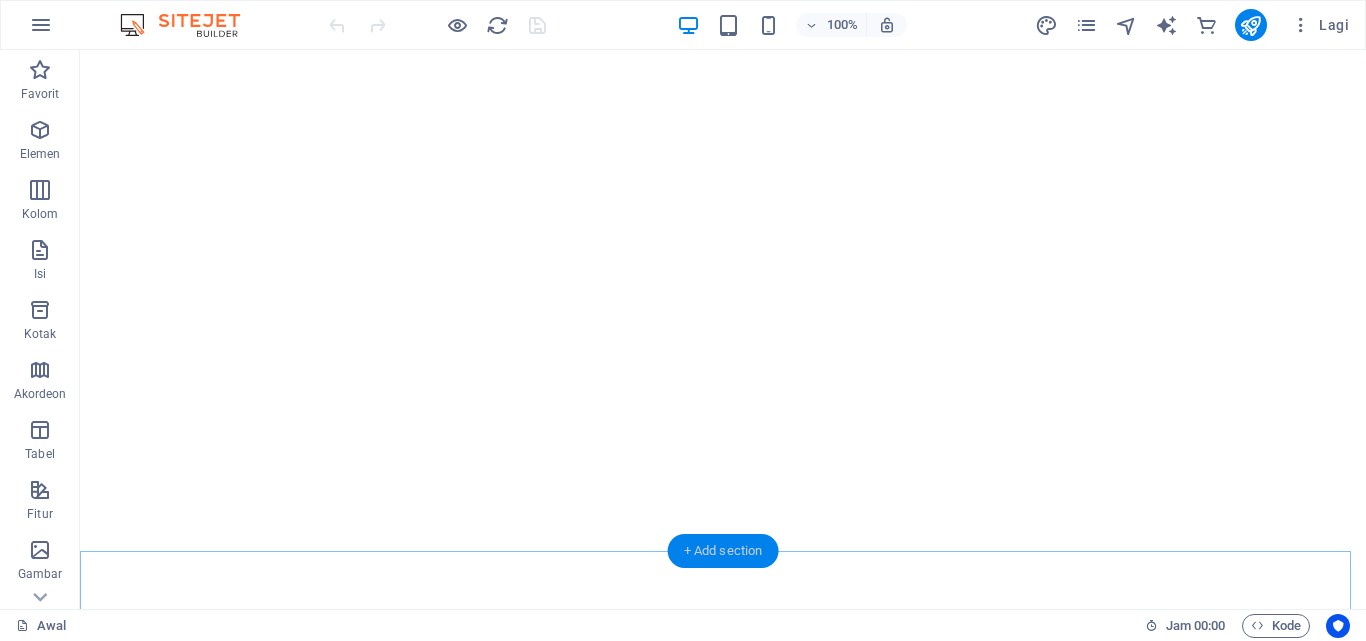 click on "+ Add section" at bounding box center (723, 551) 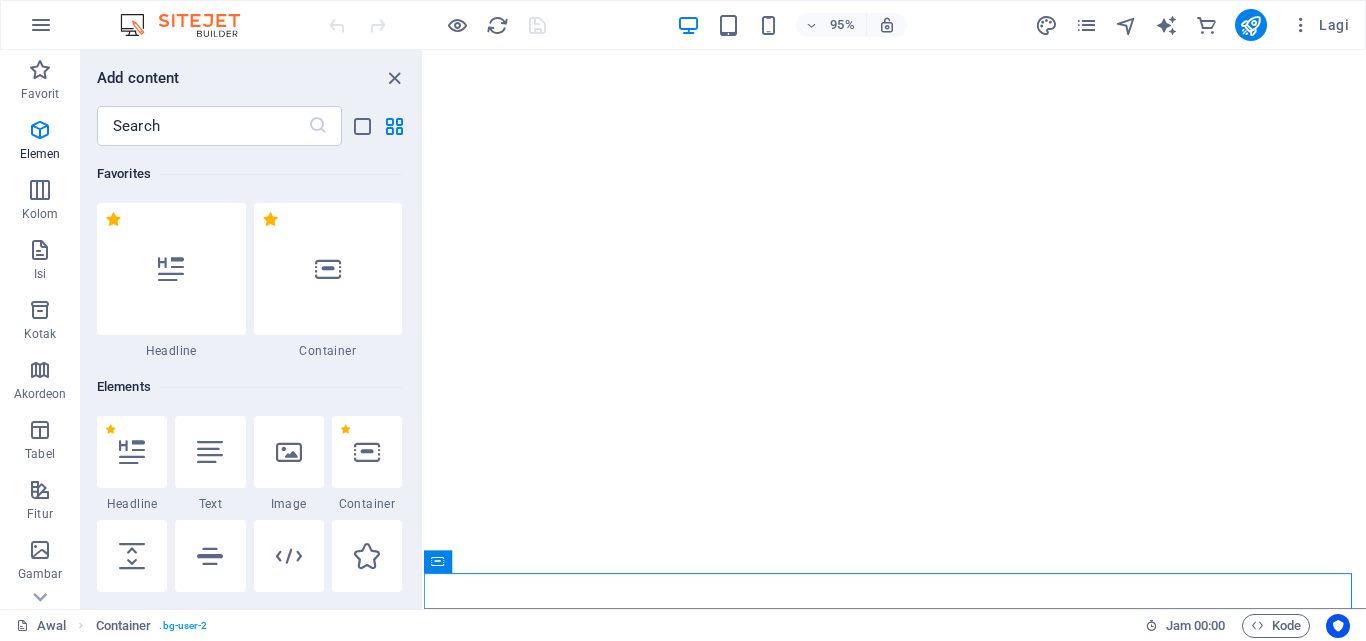 scroll, scrollTop: 3499, scrollLeft: 0, axis: vertical 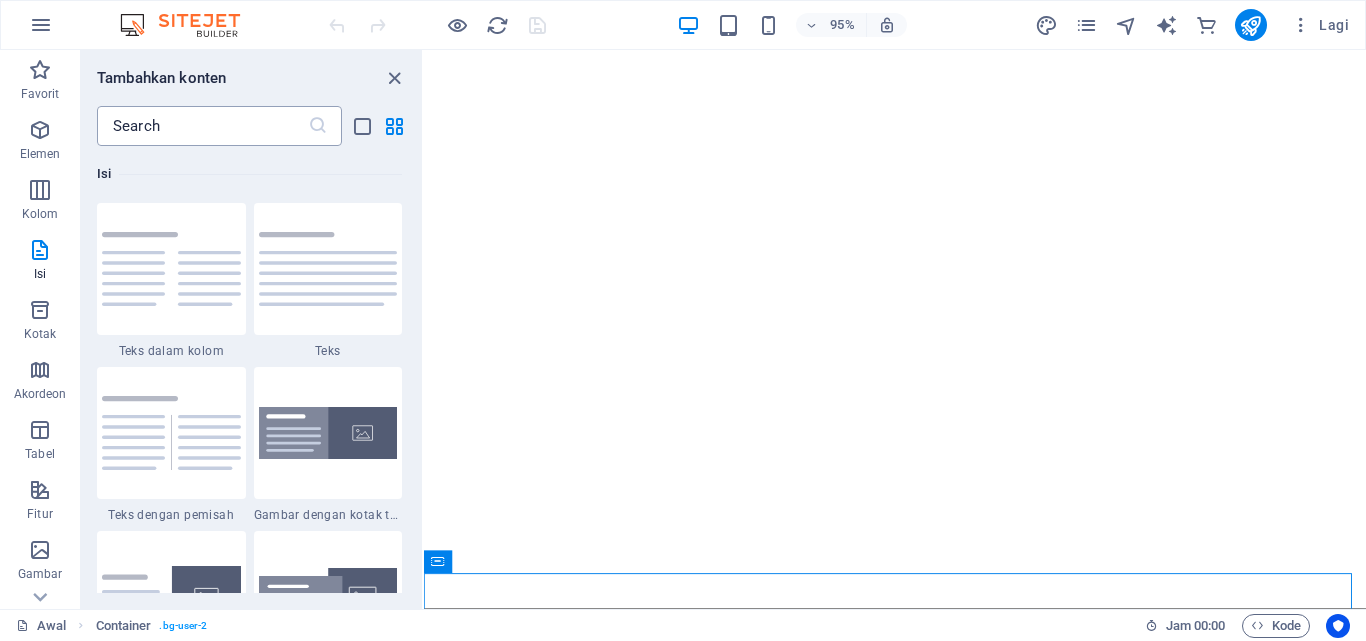 click at bounding box center (318, 126) 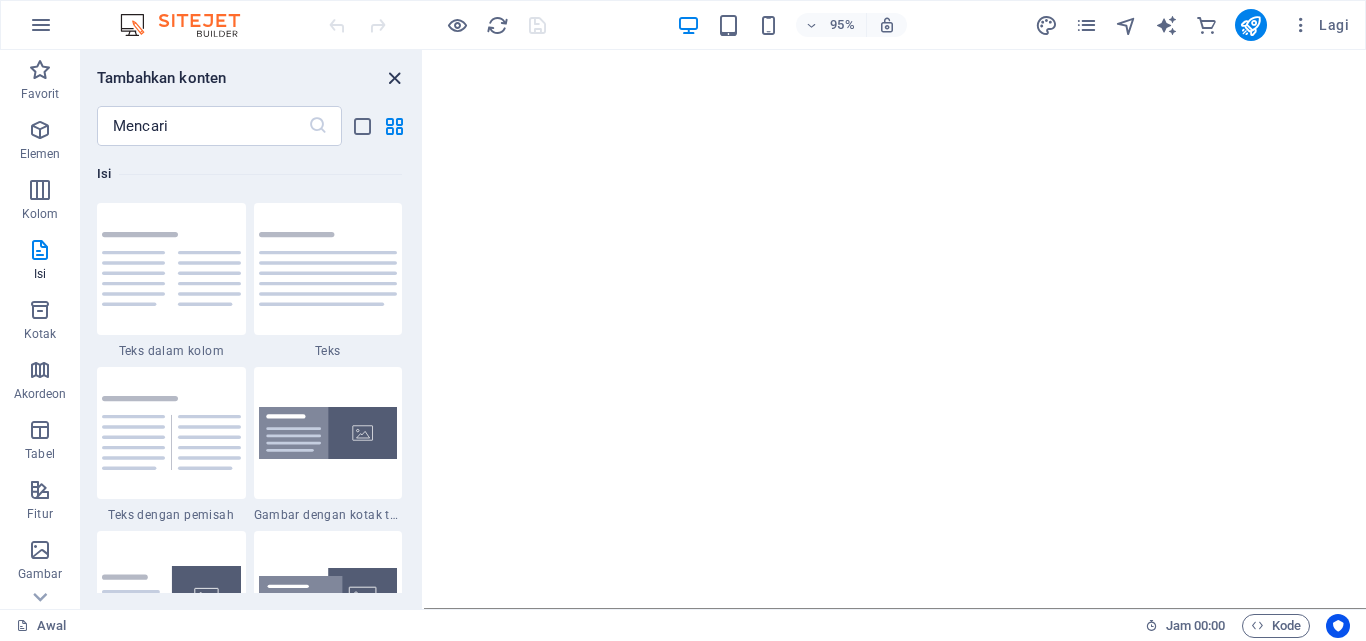 click at bounding box center (394, 78) 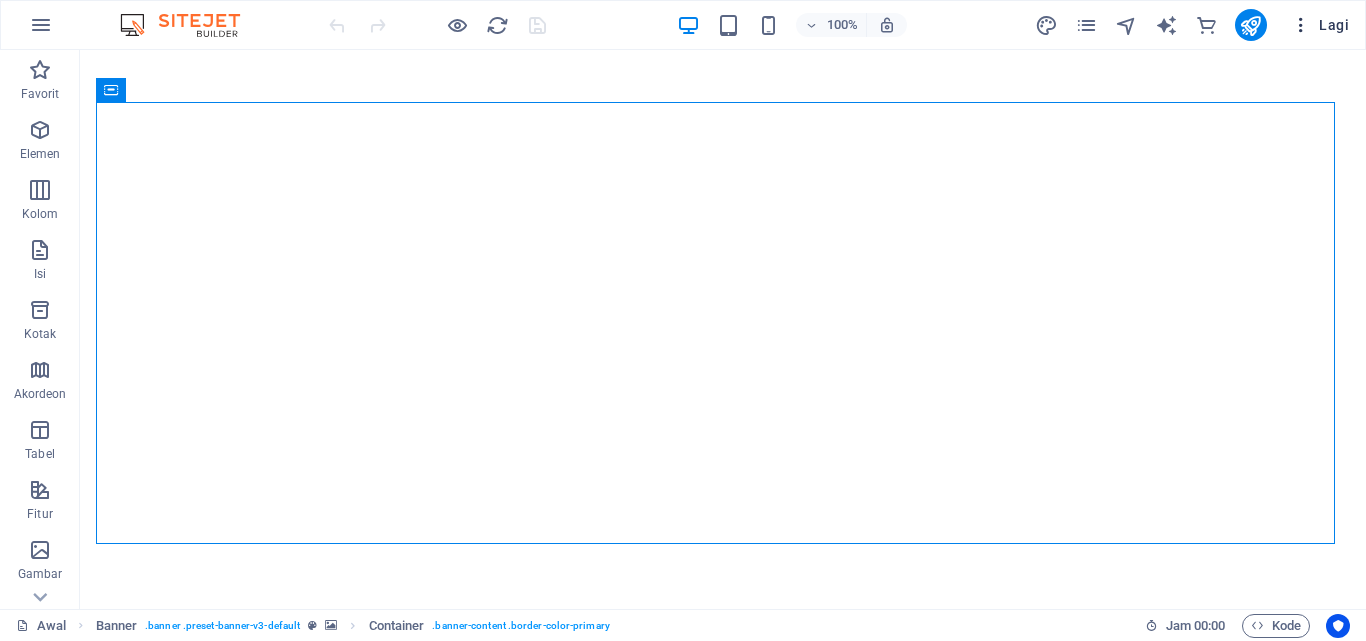 click at bounding box center (1301, 25) 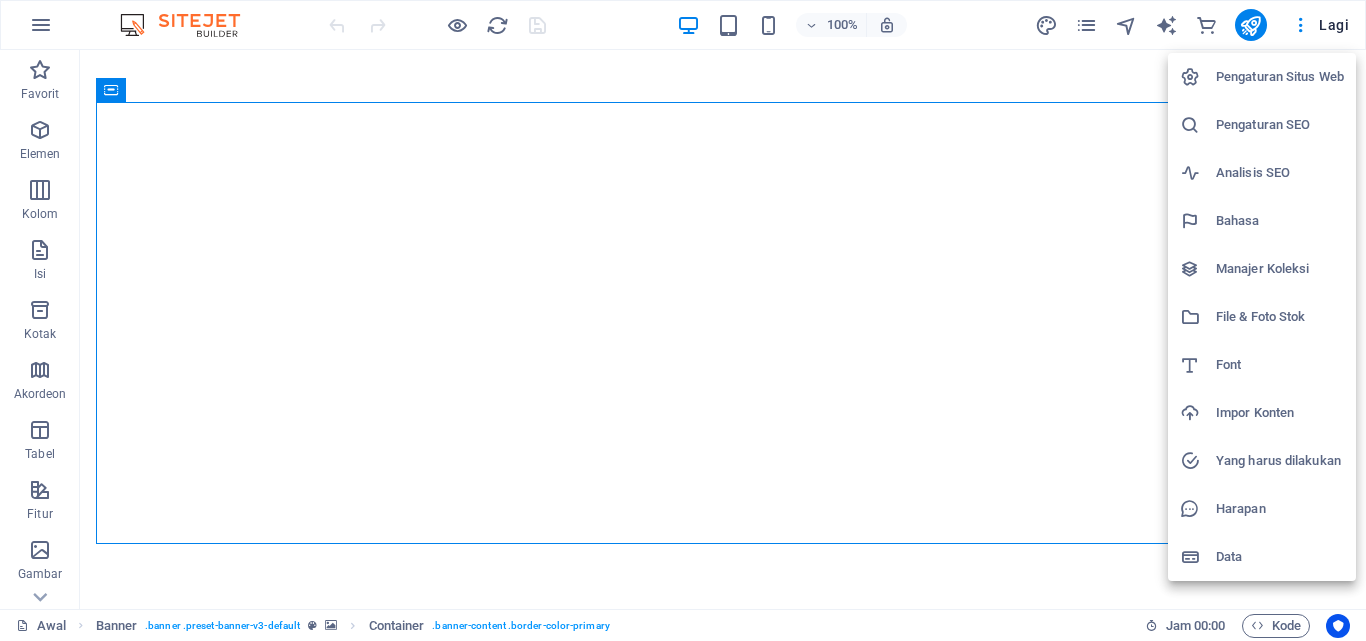 click on "Impor Konten" at bounding box center (1255, 412) 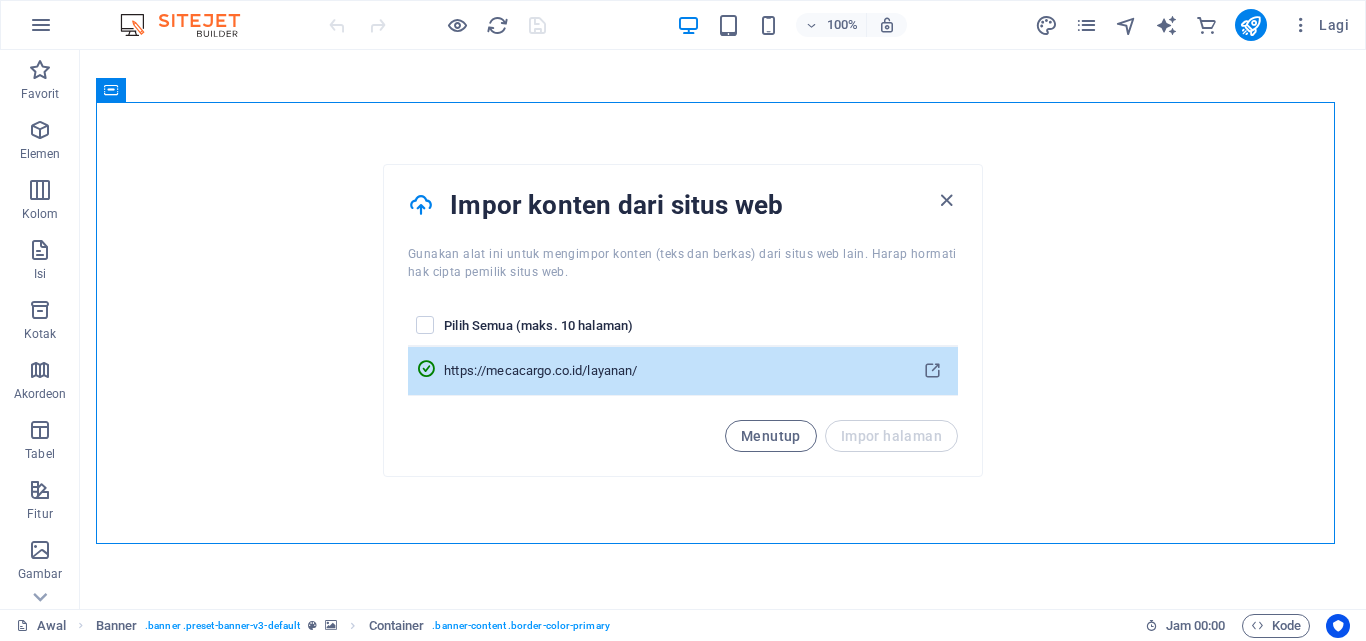 drag, startPoint x: 592, startPoint y: 393, endPoint x: 485, endPoint y: 377, distance: 108.18965 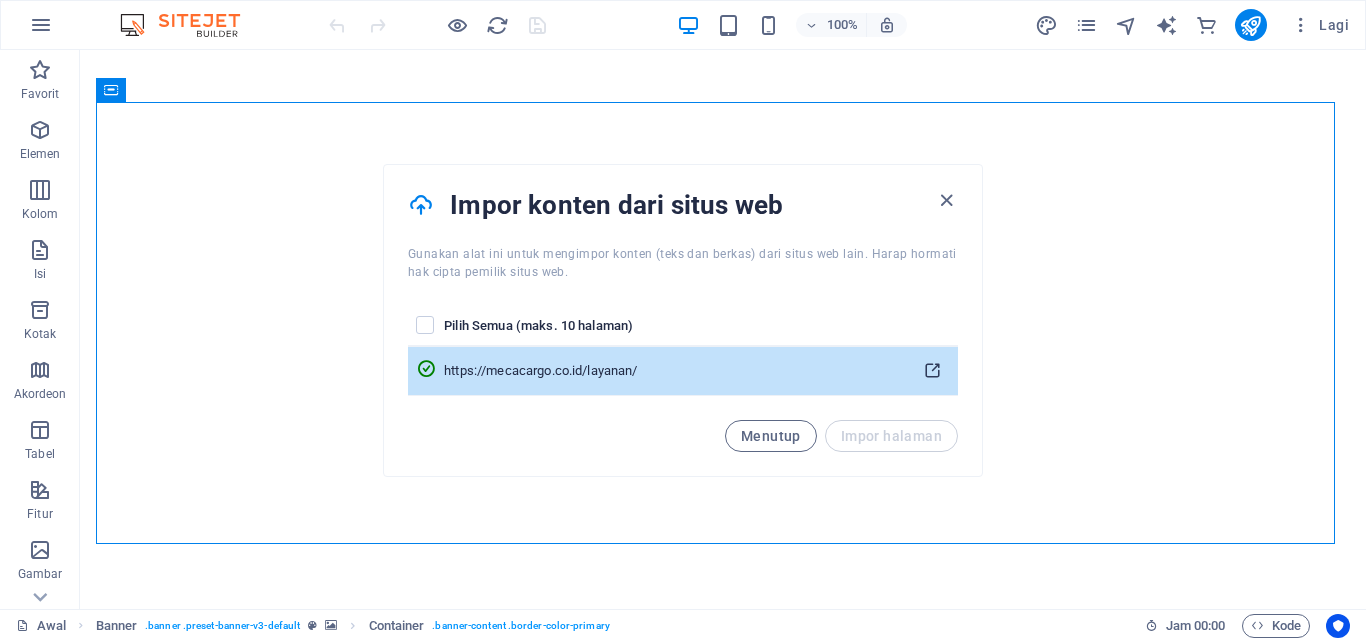 click at bounding box center [932, 371] 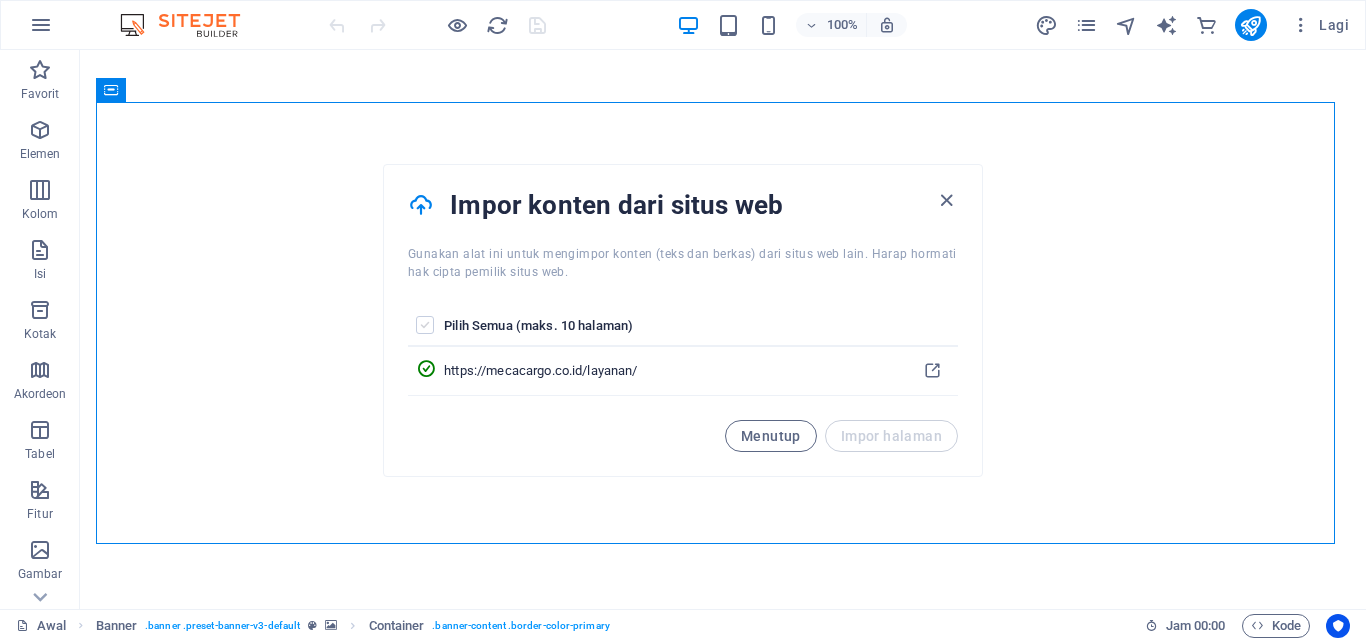 click at bounding box center (425, 325) 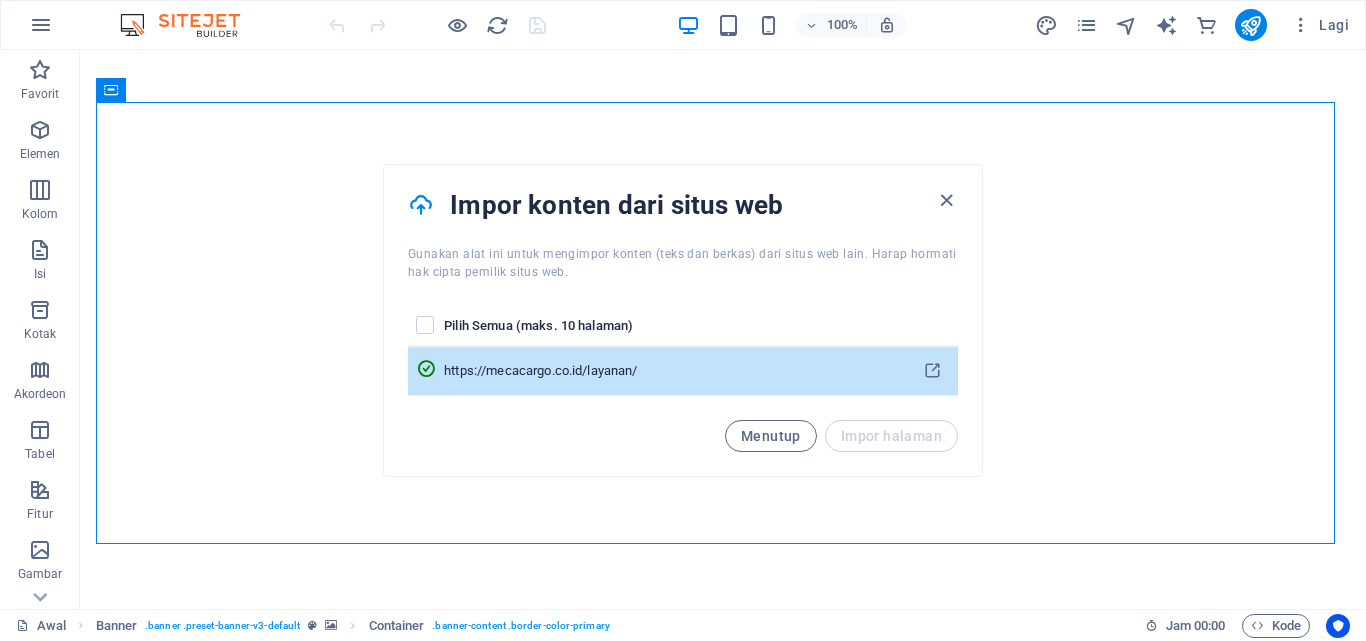 click at bounding box center (426, 369) 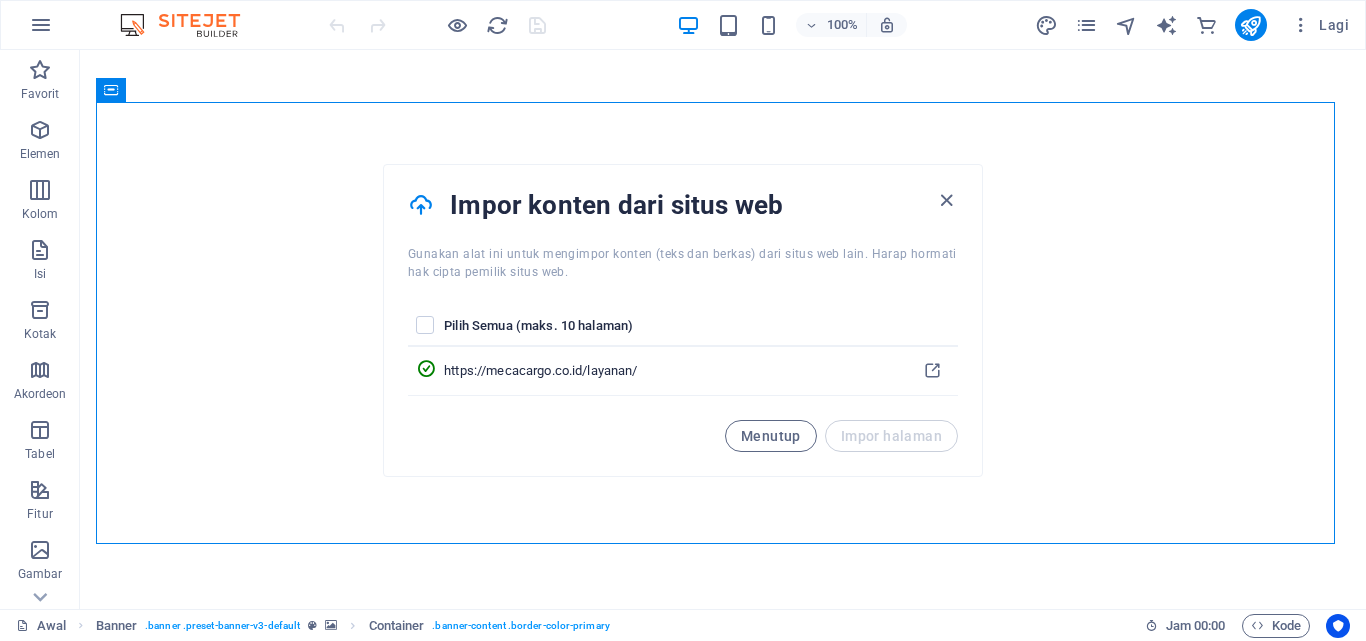 click on "Gunakan alat ini untuk mengimpor konten (teks dan berkas) dari situs web lain. Harap hormati hak cipta pemilik situs web." at bounding box center (682, 263) 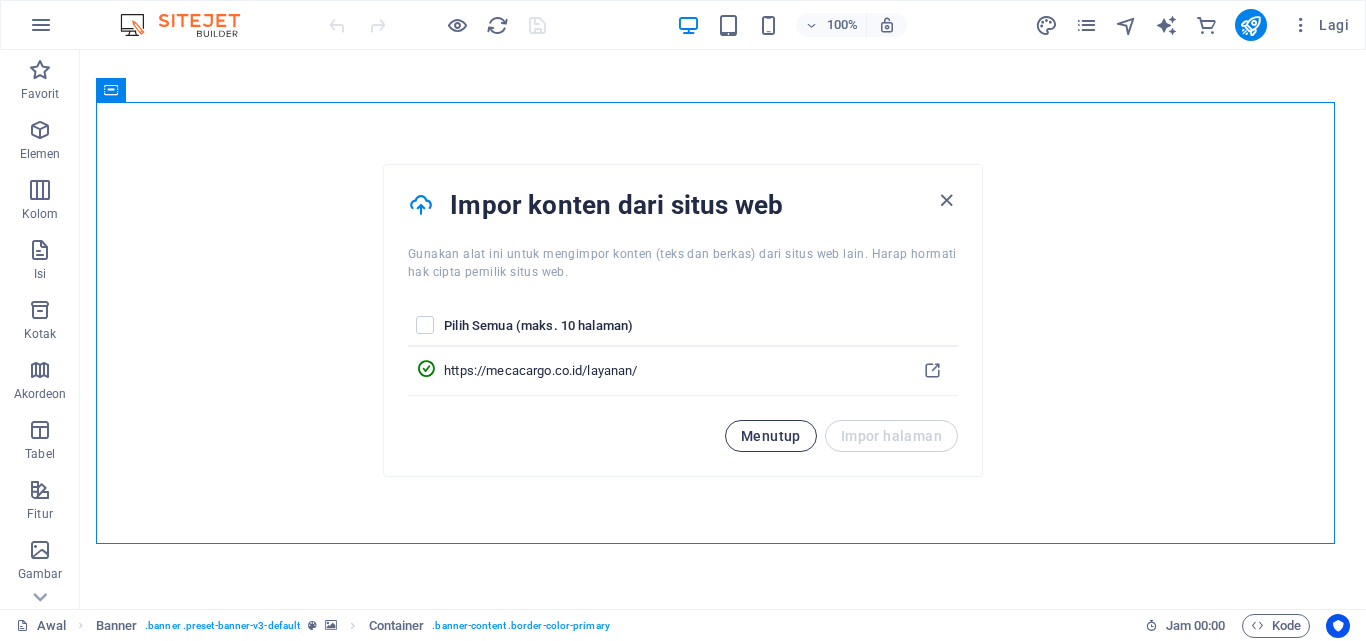 click on "Menutup" at bounding box center [771, 436] 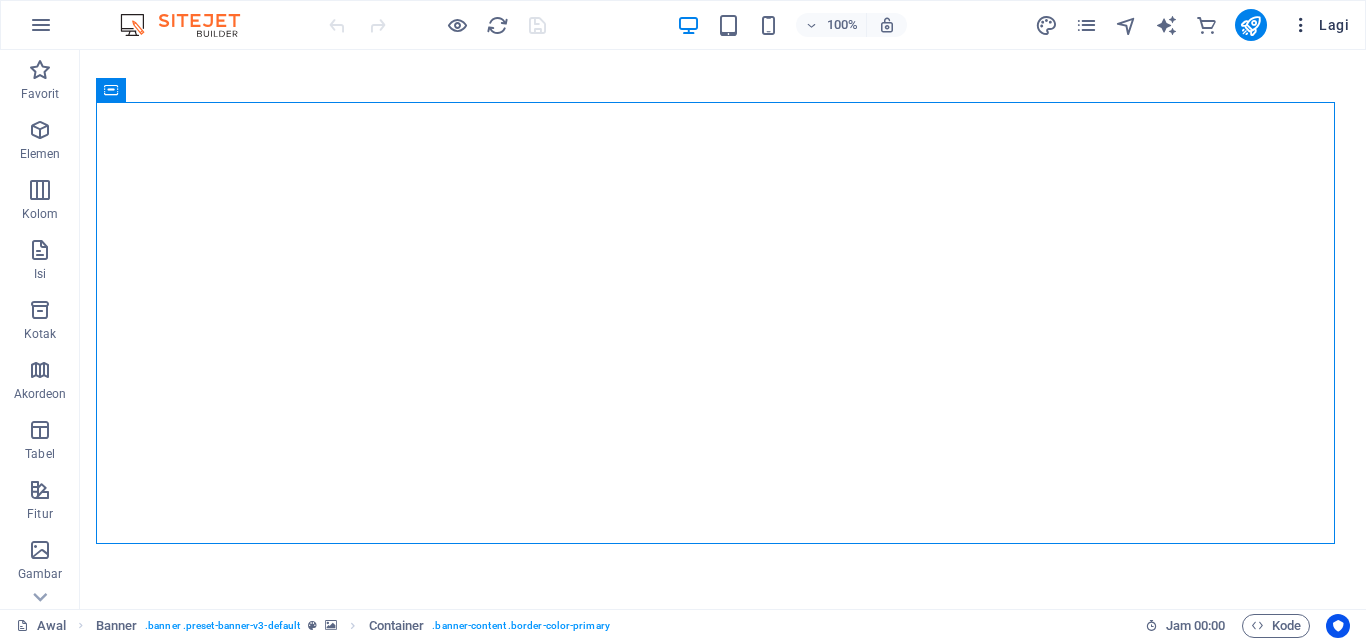 click at bounding box center (1301, 25) 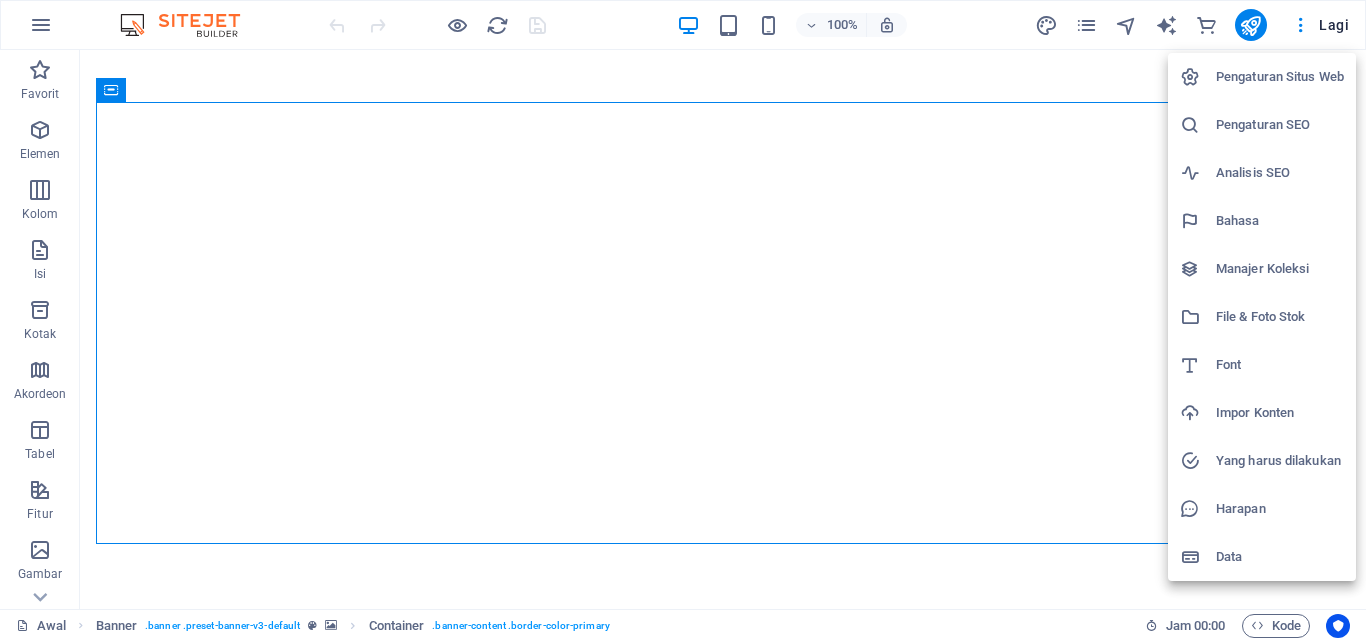 click at bounding box center [1198, 509] 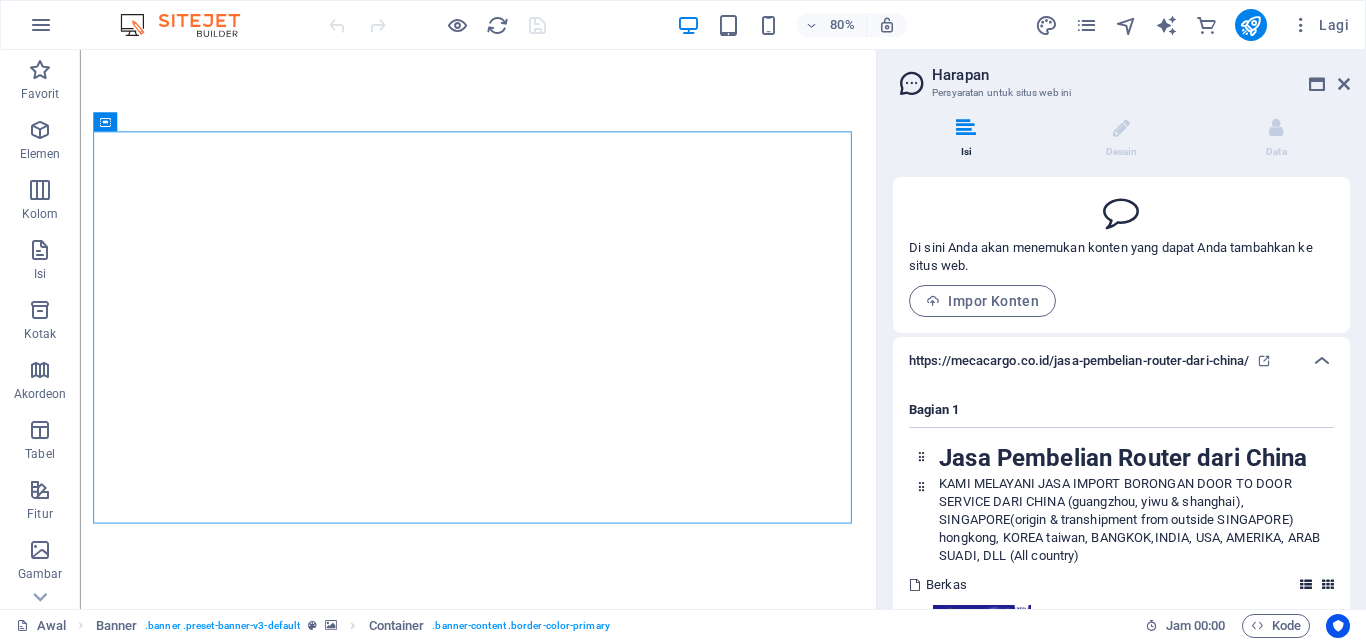 click on "Harapan Persyaratan untuk situs web ini Isi Desain Data Di sini Anda akan menemukan konten yang dapat Anda tambahkan ke situs web. Impor Konten https://mecacargo.co.id/jasa-pembelian-router-dari-china/ Bagian 1 Jasa Pembelian Router dari China KAMI MELAYANI JASA IMPORT BORONGAN DOOR TO DOOR SERVICE DARI CHINA (guangzhou, yiwu & shanghai), SINGAPORE(origin & transhipment from outside SINGAPORE) hongkong, KOREA taiwan, BANGKOK,INDIA, USA, AMERIKA, ARAB SUADI, DLL (All country) Berkas Bagian 2 Pelayanan kami (Internasional) Bagian 3 meliputi : Layanan jasa pembelian dari marketplace China (Taobao, 1688, Tmall,Alibaba, Pinduoduo), Jasa Import Dari China & Asia (Freight Forwarding /Forwarder China & Asia – Indonesia). Bagian 4 Angkutan Laut & Angkutan Udara Bagian 5 Jasa Pembelian & QC Bagian 6 Jasa Transfer ke Pemasok 1. Pengiriman barang All In / Door To Door Service, FCL/ LCL, By Sea & Air 2. Impor Kustom 3. Bill of Lading, Angkutan Laut 4. Memuat Kontainer di pabrik, Ambil Barang. 5. Pergudangan, Truk." at bounding box center (1121, 329) 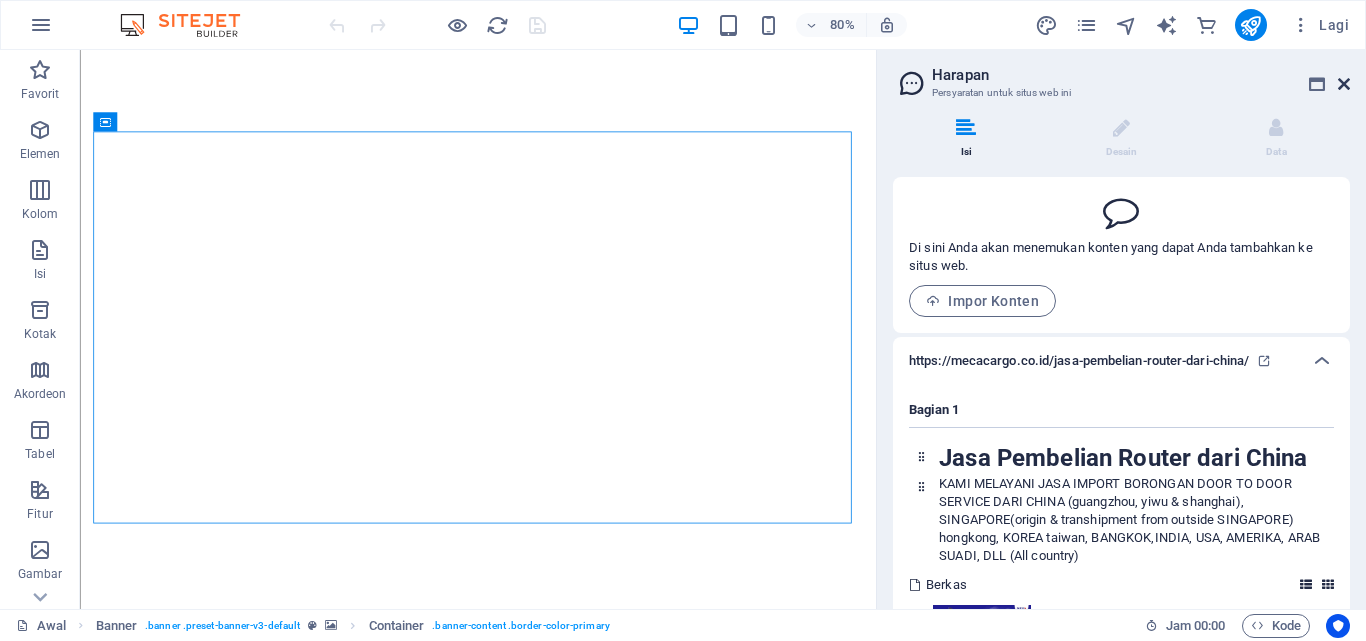 click at bounding box center [1344, 84] 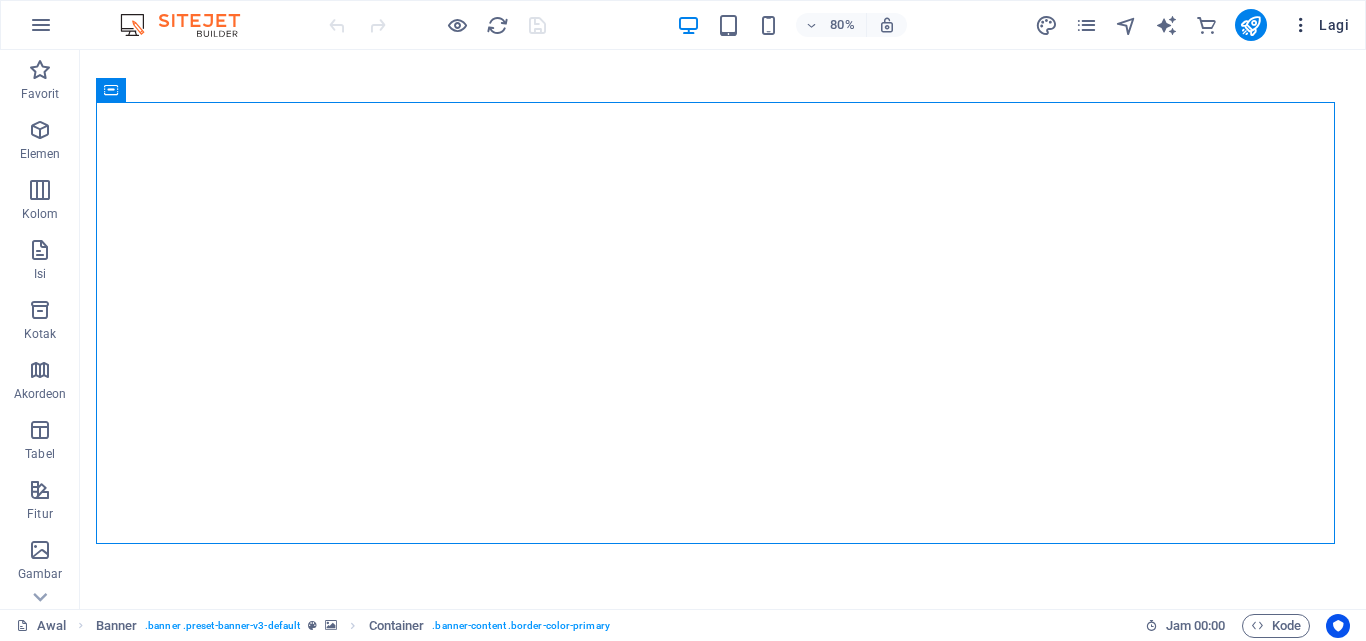 click at bounding box center [1301, 25] 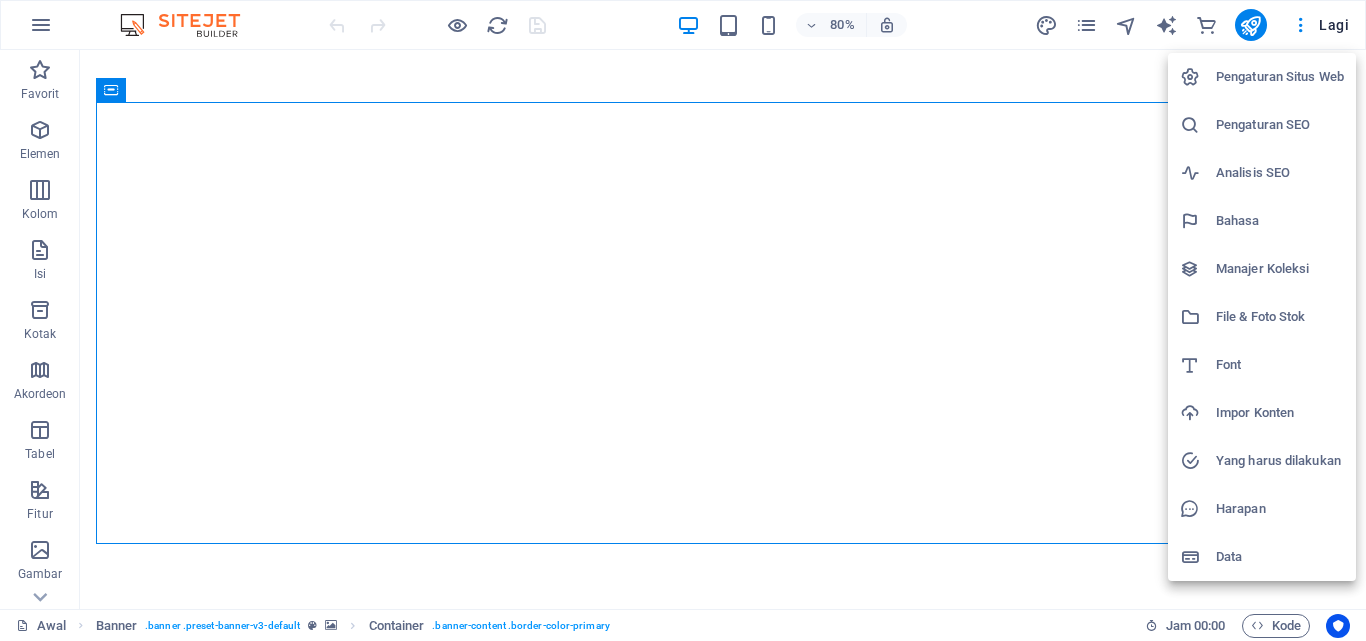 click at bounding box center (683, 320) 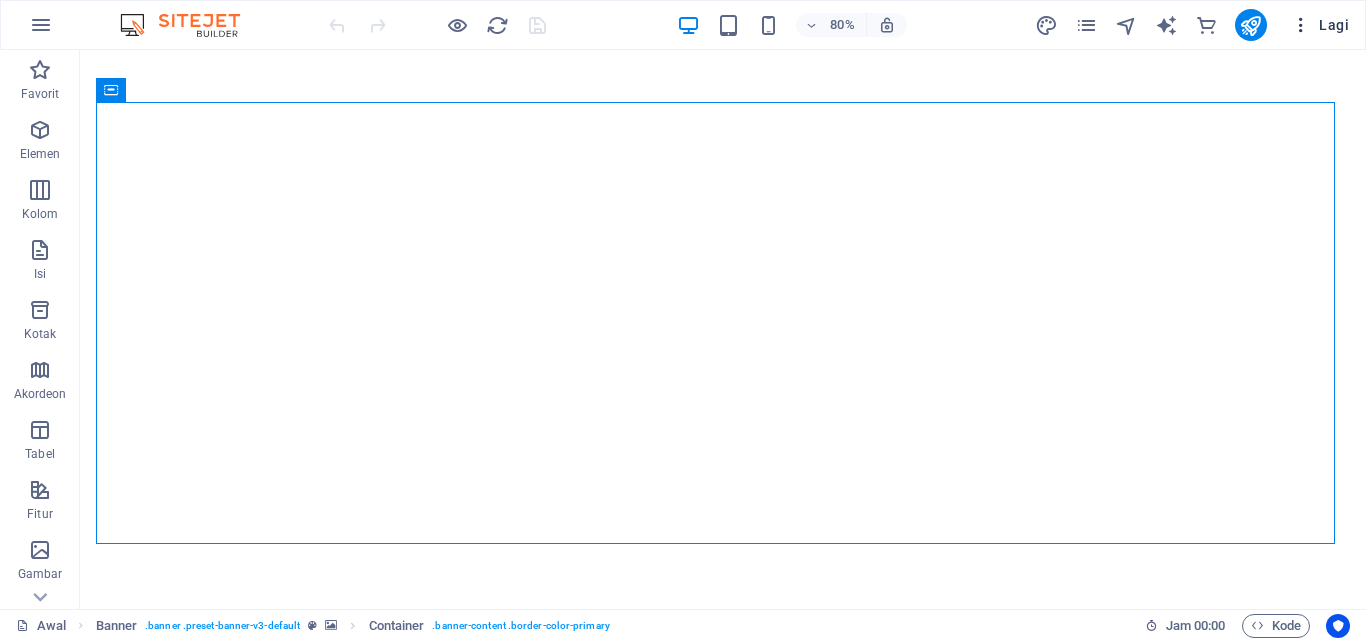 click at bounding box center [1301, 25] 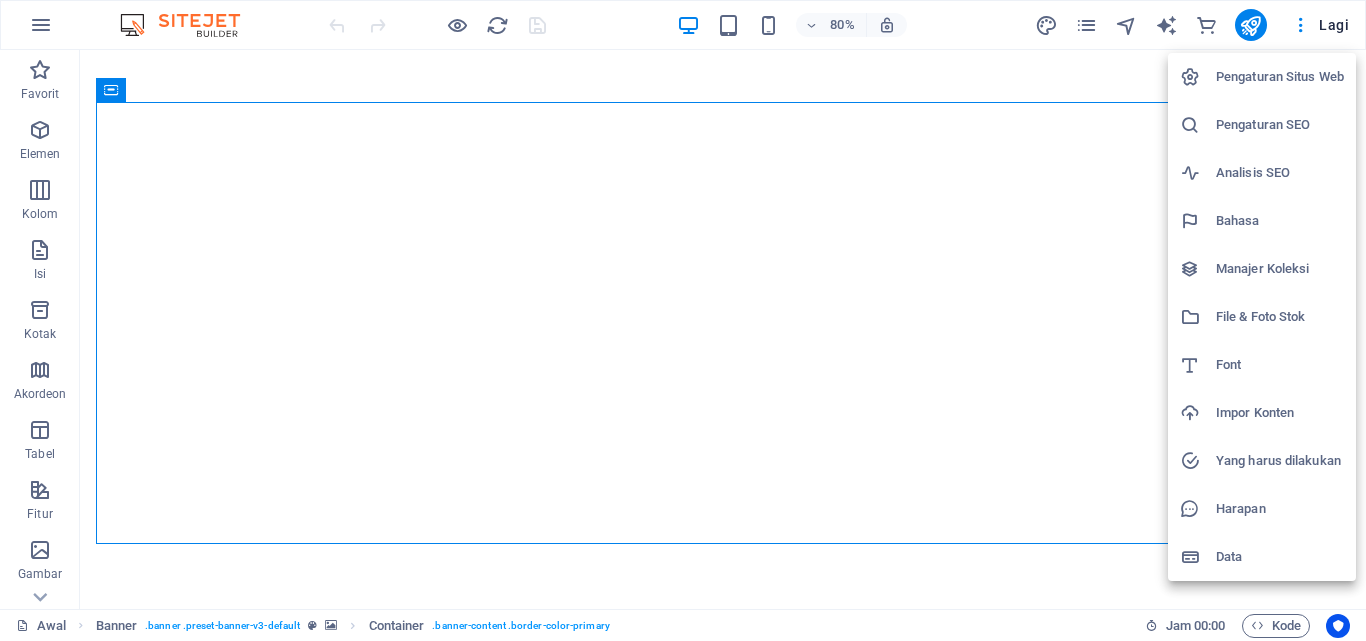 click at bounding box center [1190, 557] 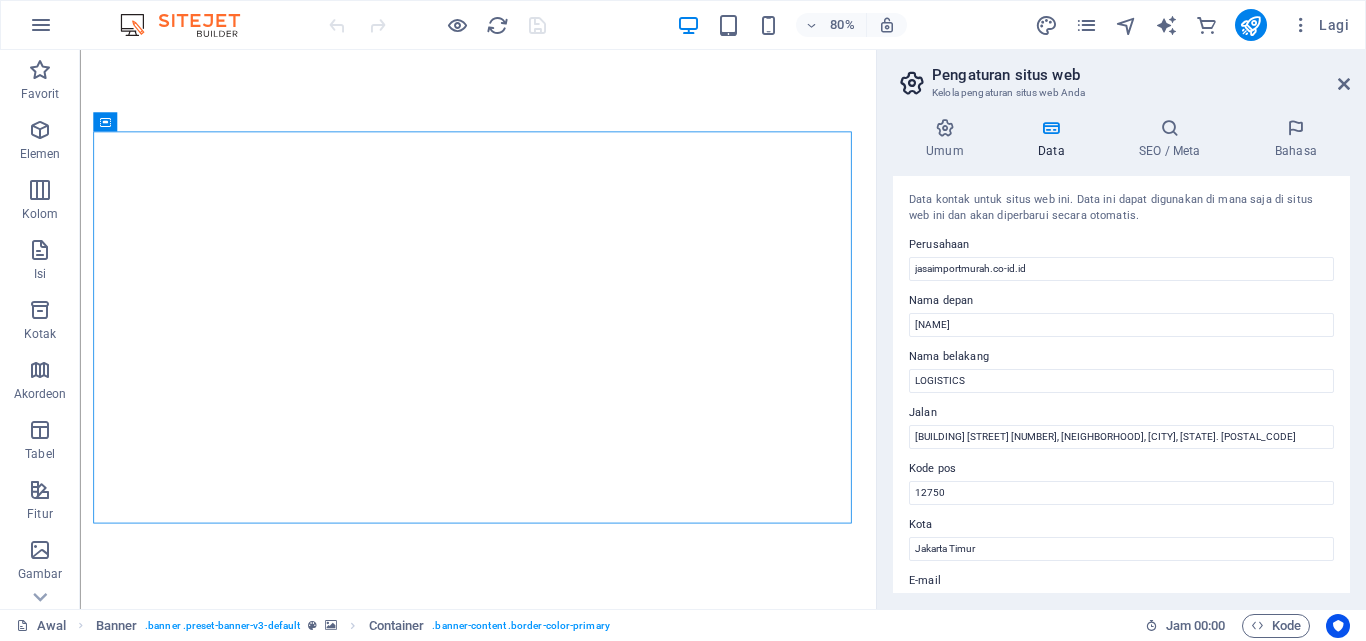 drag, startPoint x: 1352, startPoint y: 239, endPoint x: 1353, endPoint y: 260, distance: 21.023796 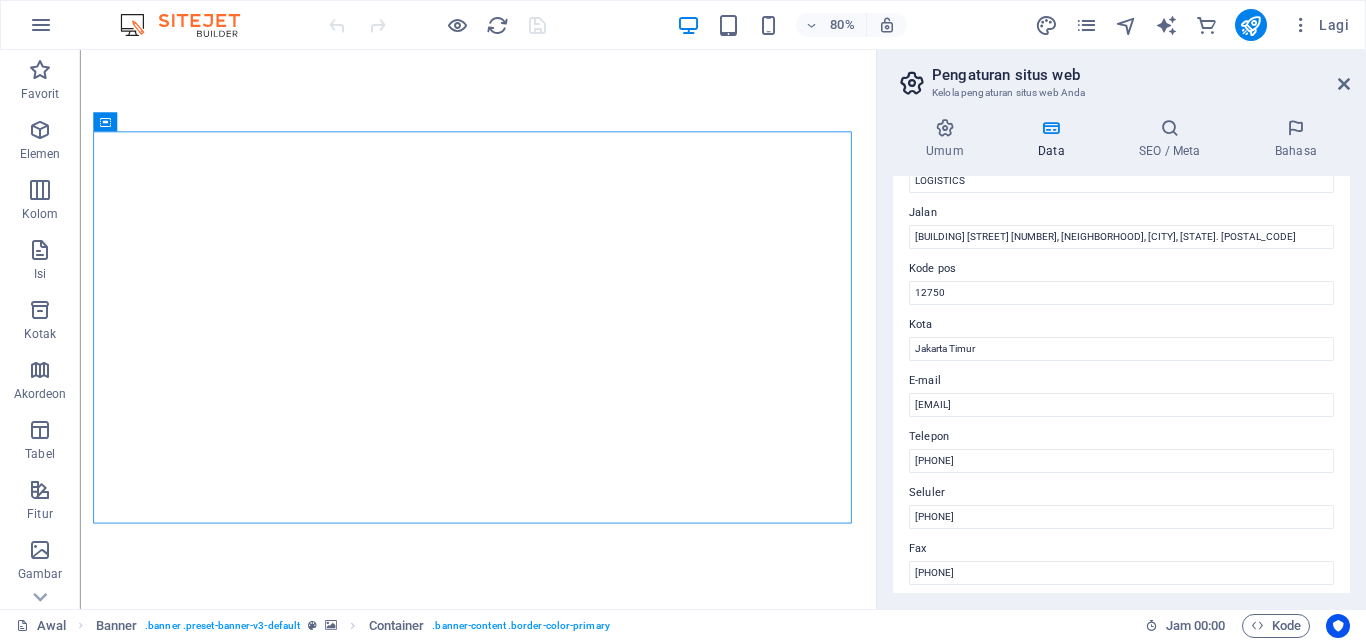 scroll, scrollTop: 191, scrollLeft: 0, axis: vertical 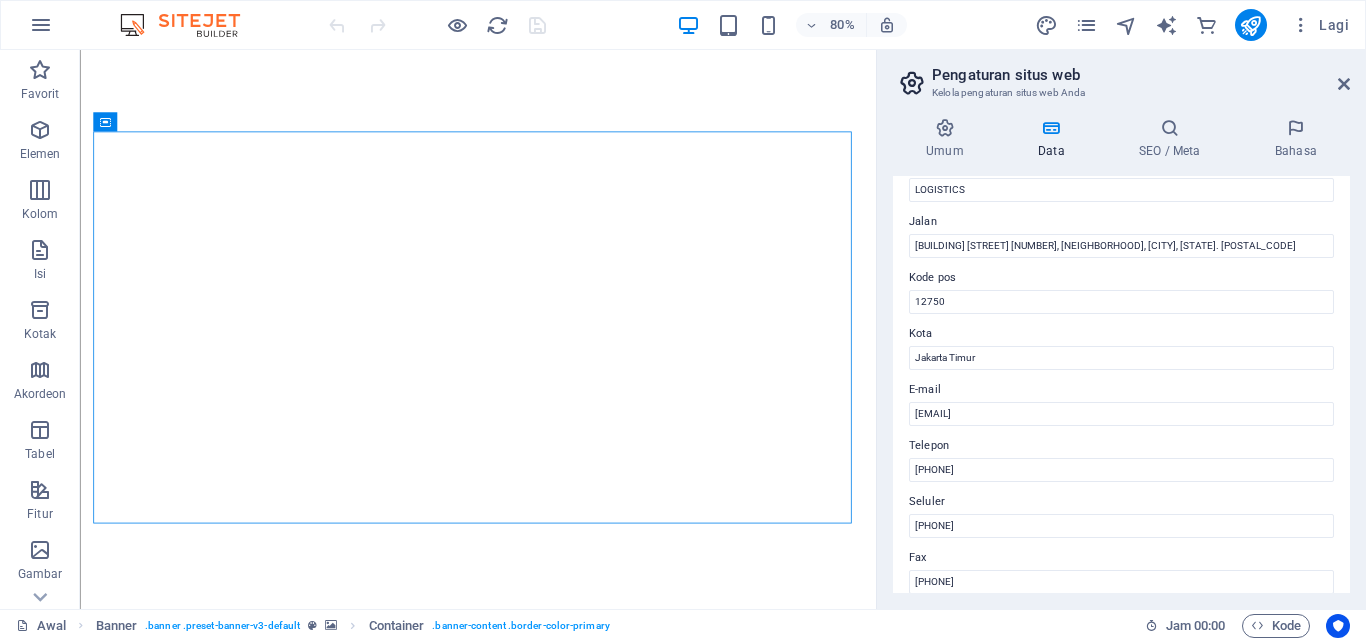 drag, startPoint x: 1336, startPoint y: 304, endPoint x: 1319, endPoint y: 163, distance: 142.02112 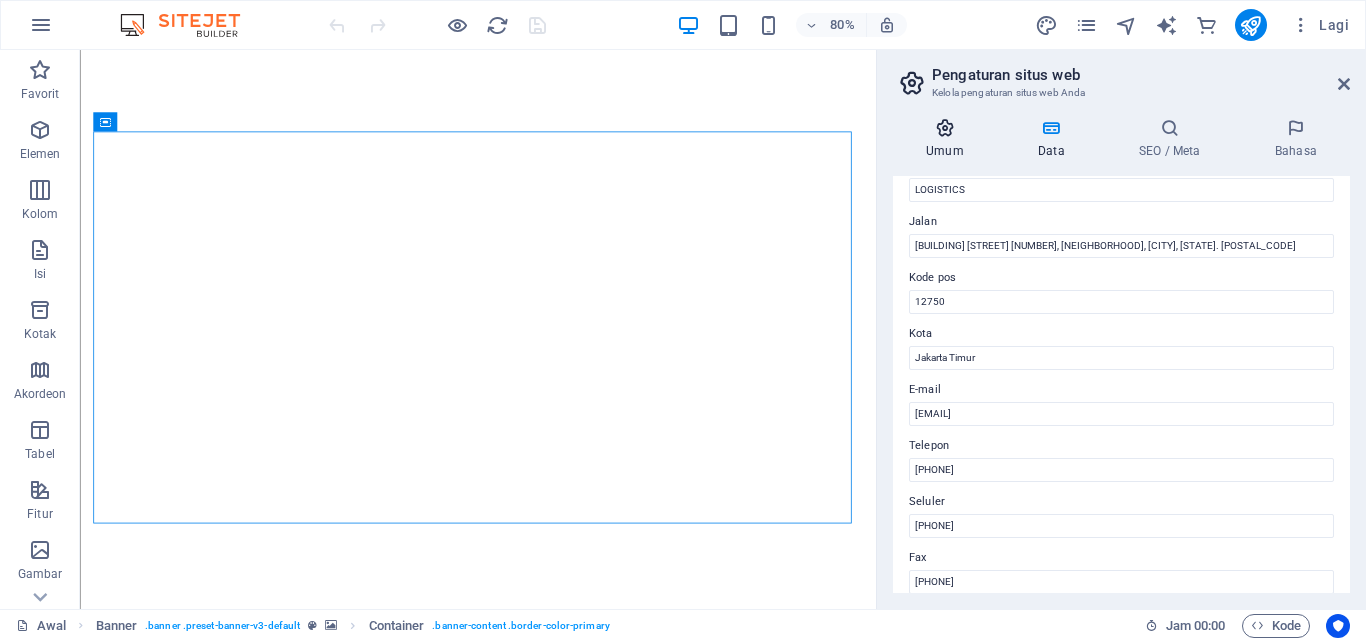 click at bounding box center [945, 128] 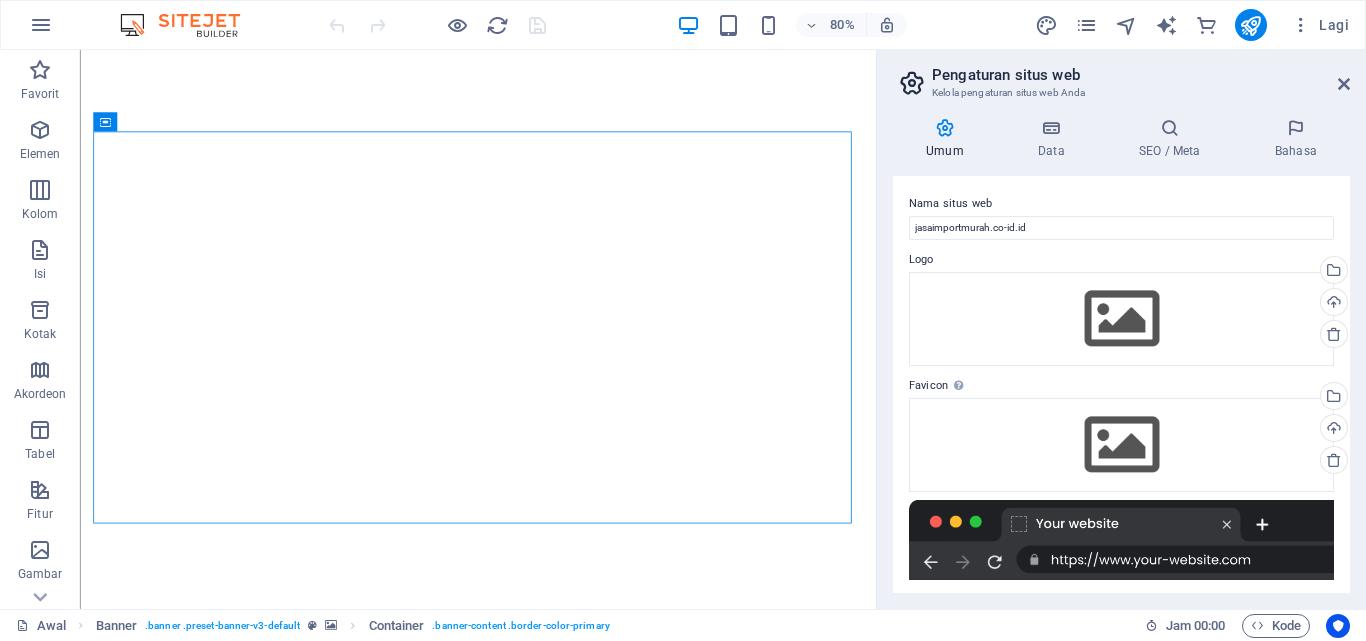 drag, startPoint x: 1344, startPoint y: 251, endPoint x: 1358, endPoint y: 291, distance: 42.379242 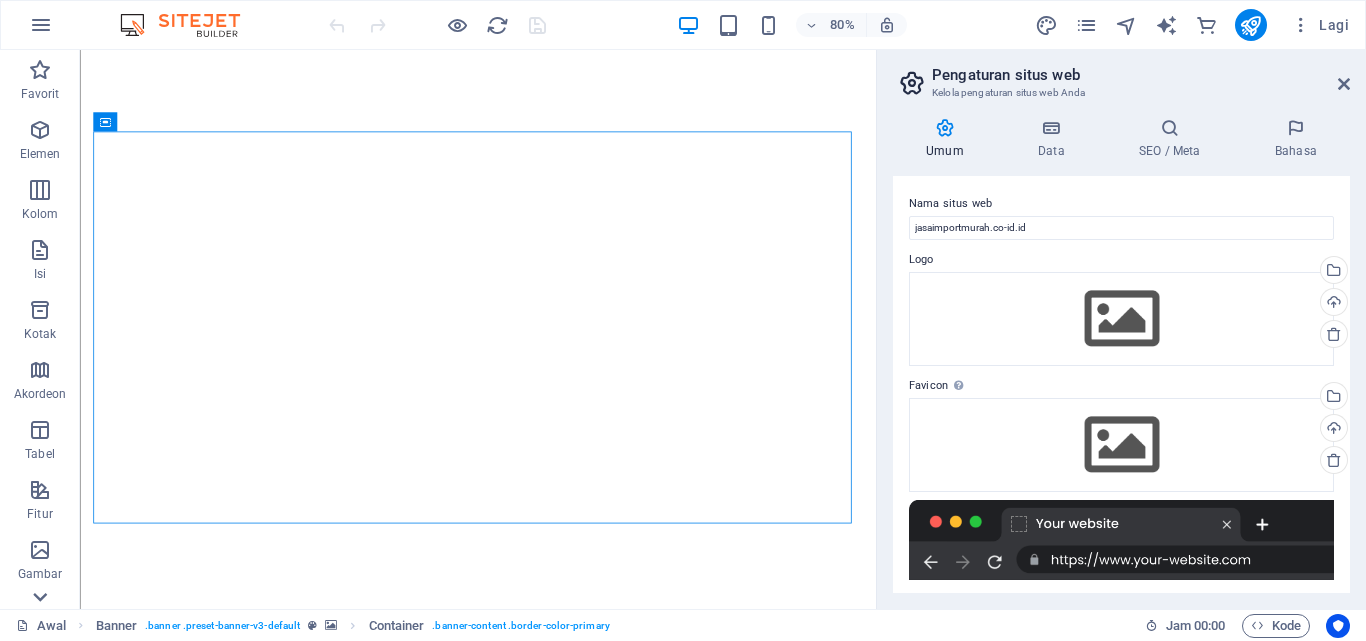 click 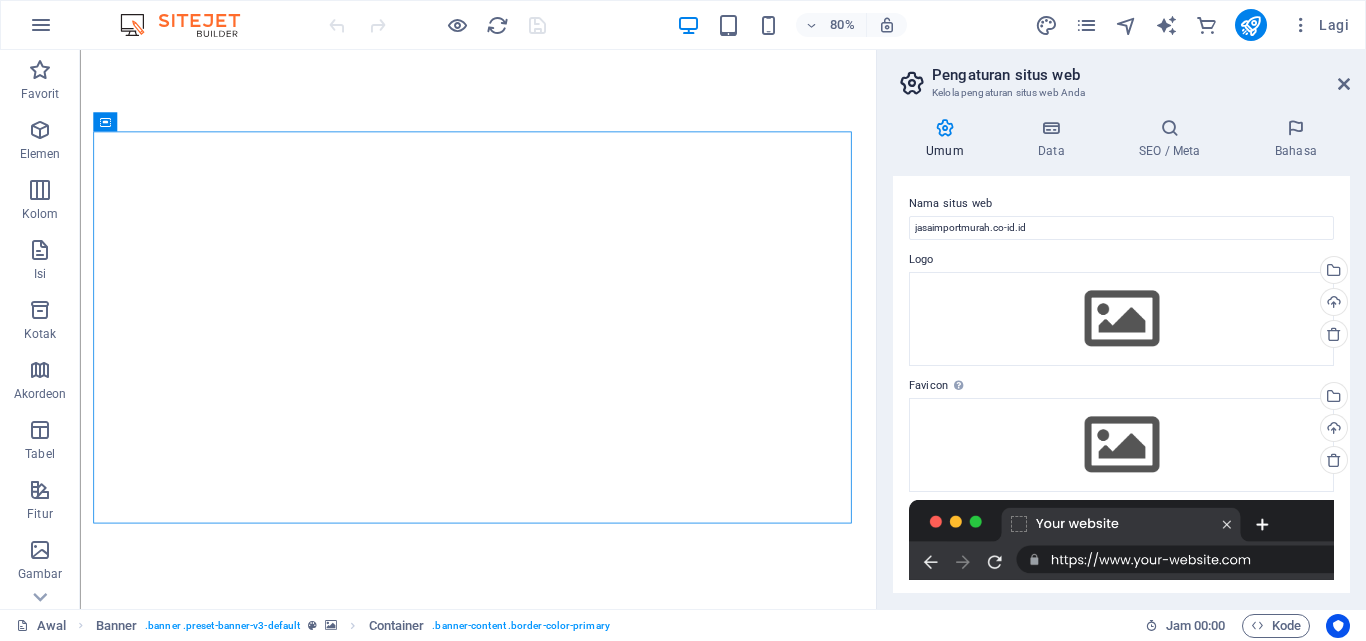 scroll, scrollTop: 401, scrollLeft: 0, axis: vertical 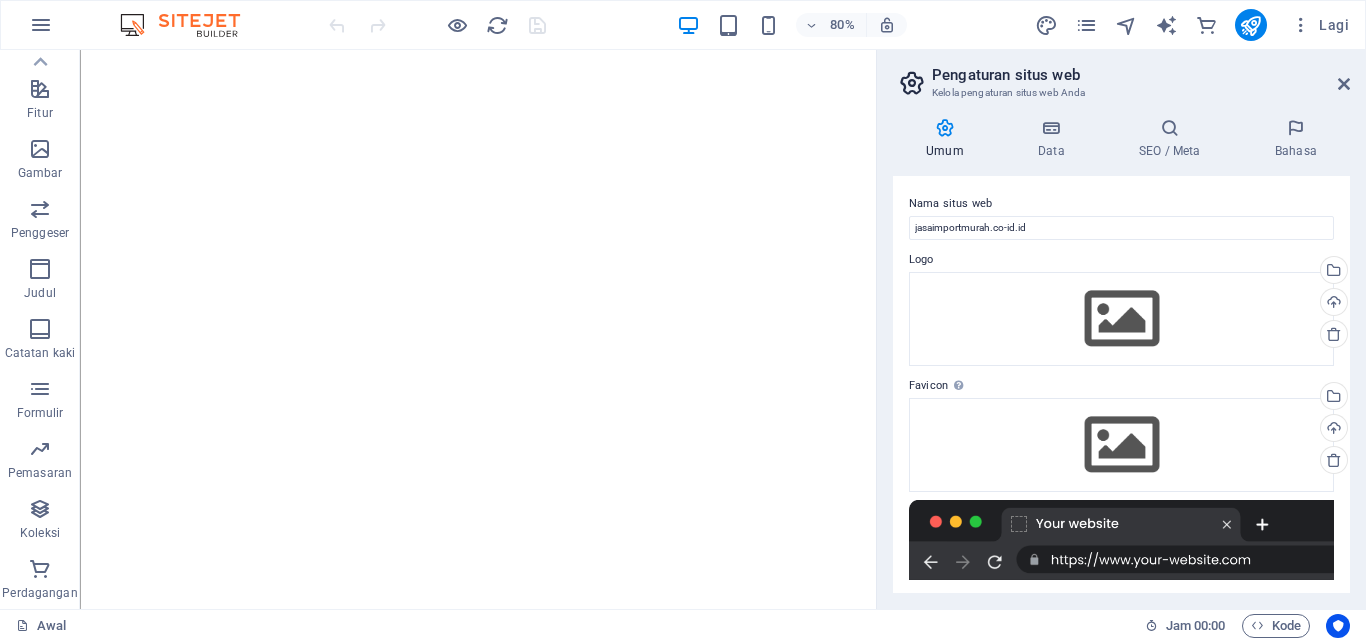 click on "Pengaturan situs web" at bounding box center [1141, 75] 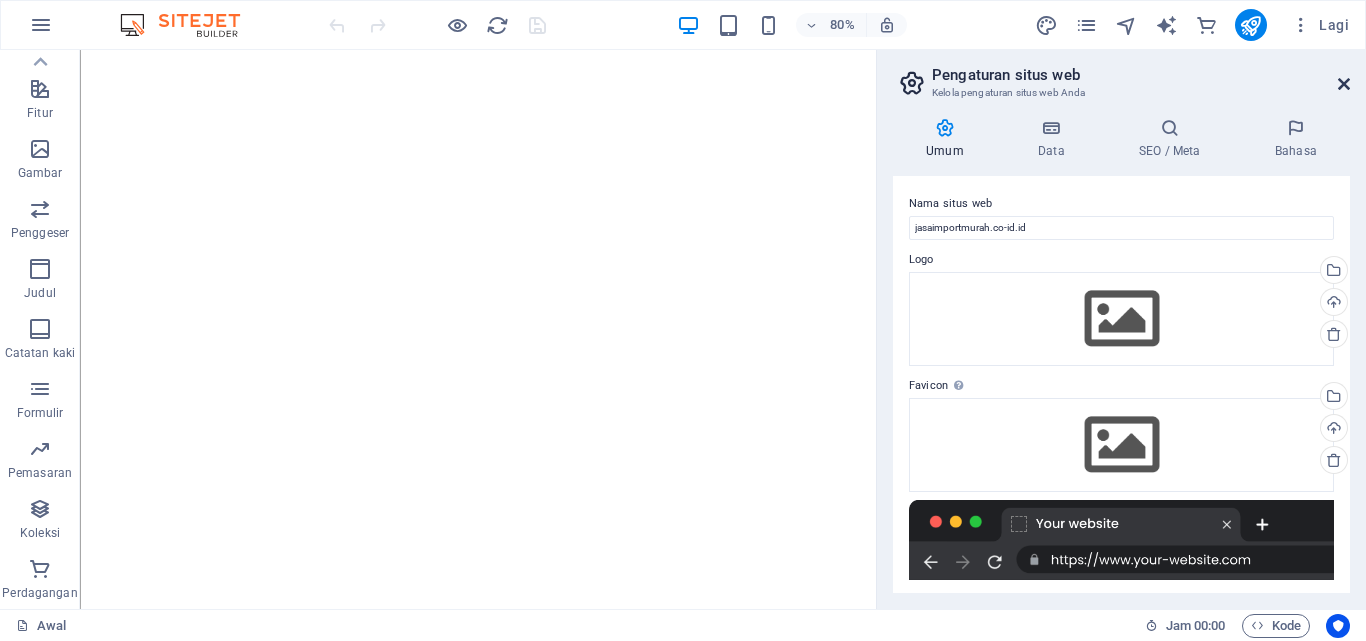 click at bounding box center (1344, 84) 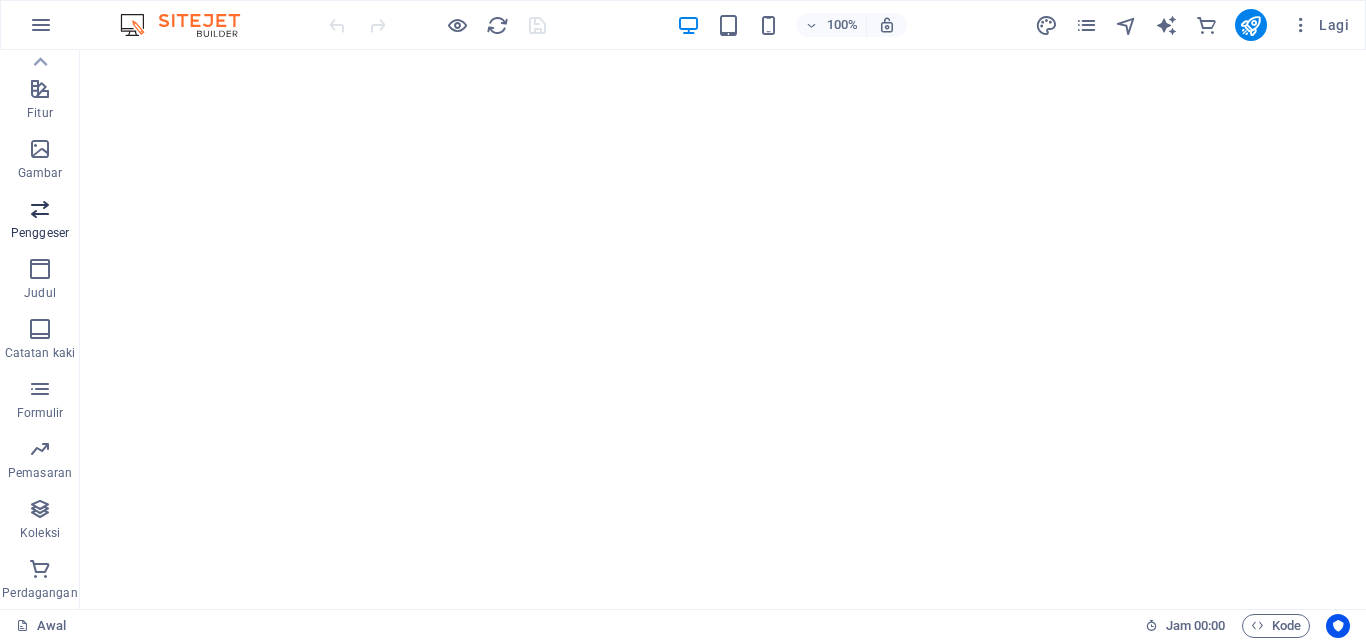 click at bounding box center (40, 209) 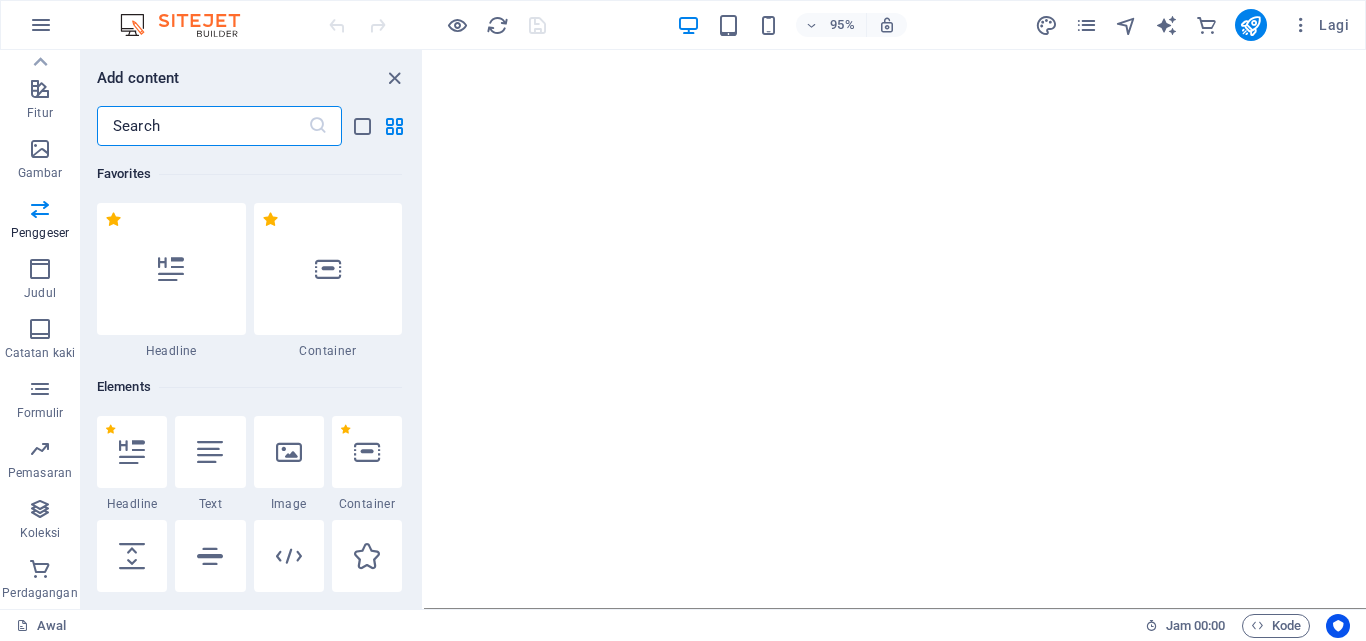 scroll, scrollTop: 11337, scrollLeft: 0, axis: vertical 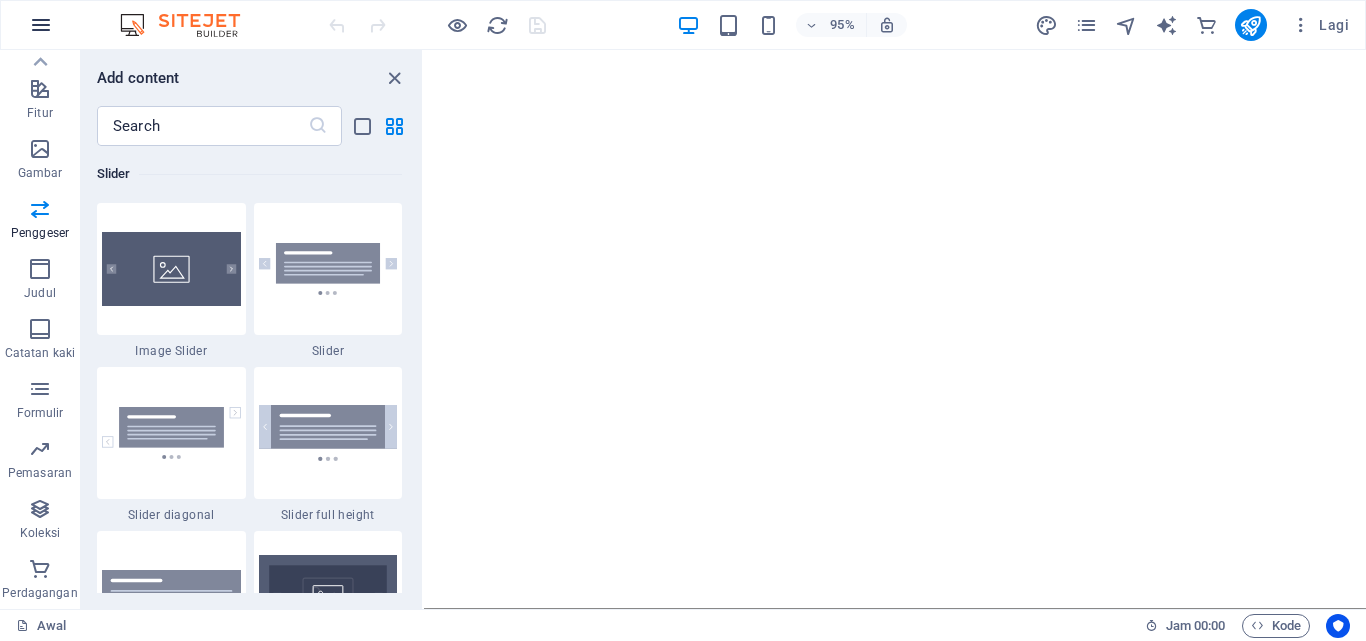 click at bounding box center (41, 25) 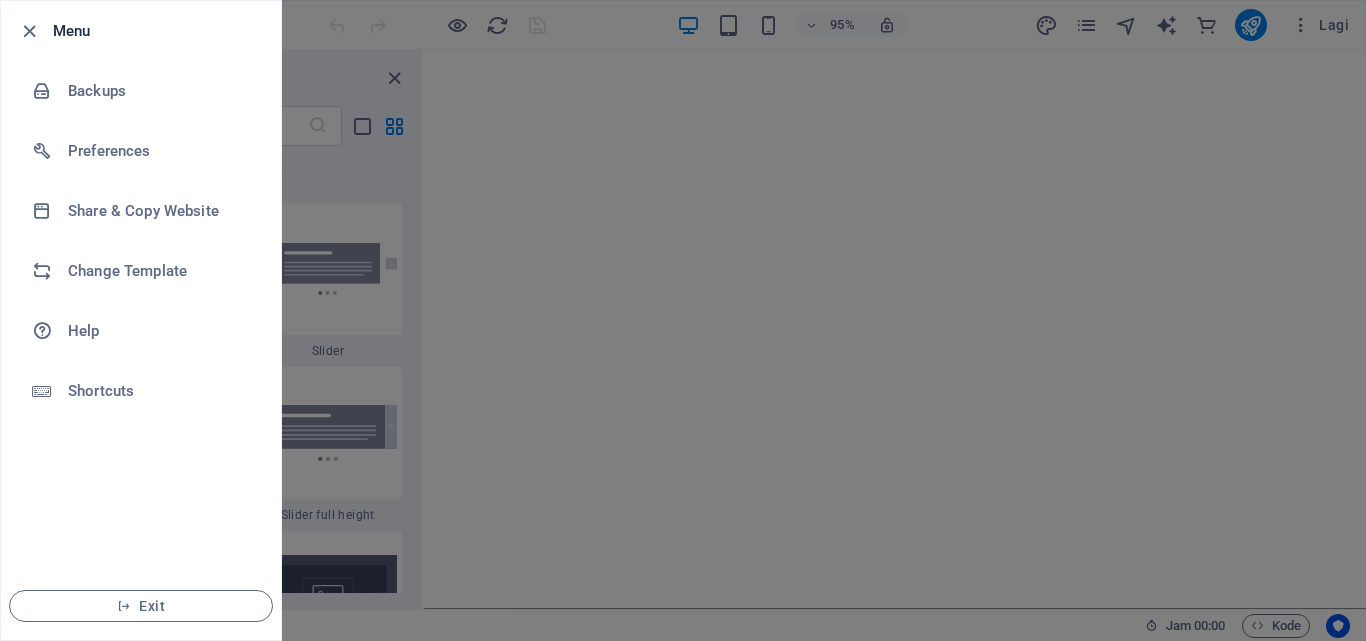 click at bounding box center (683, 320) 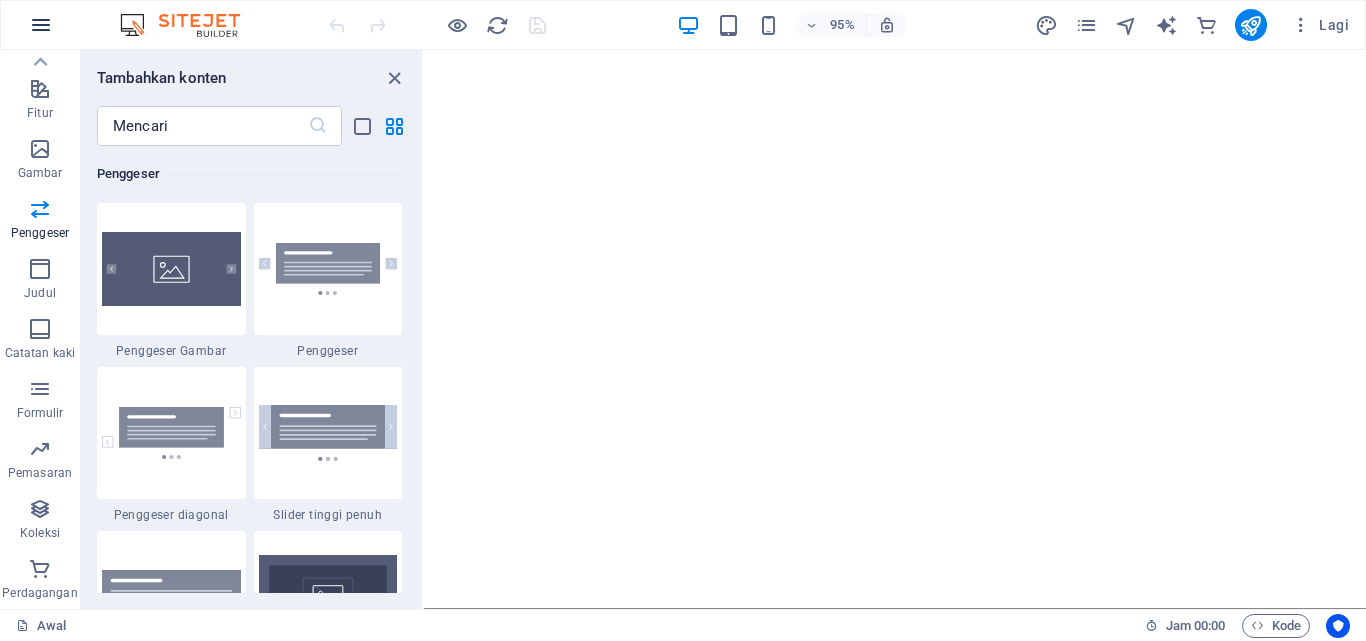 click at bounding box center (41, 25) 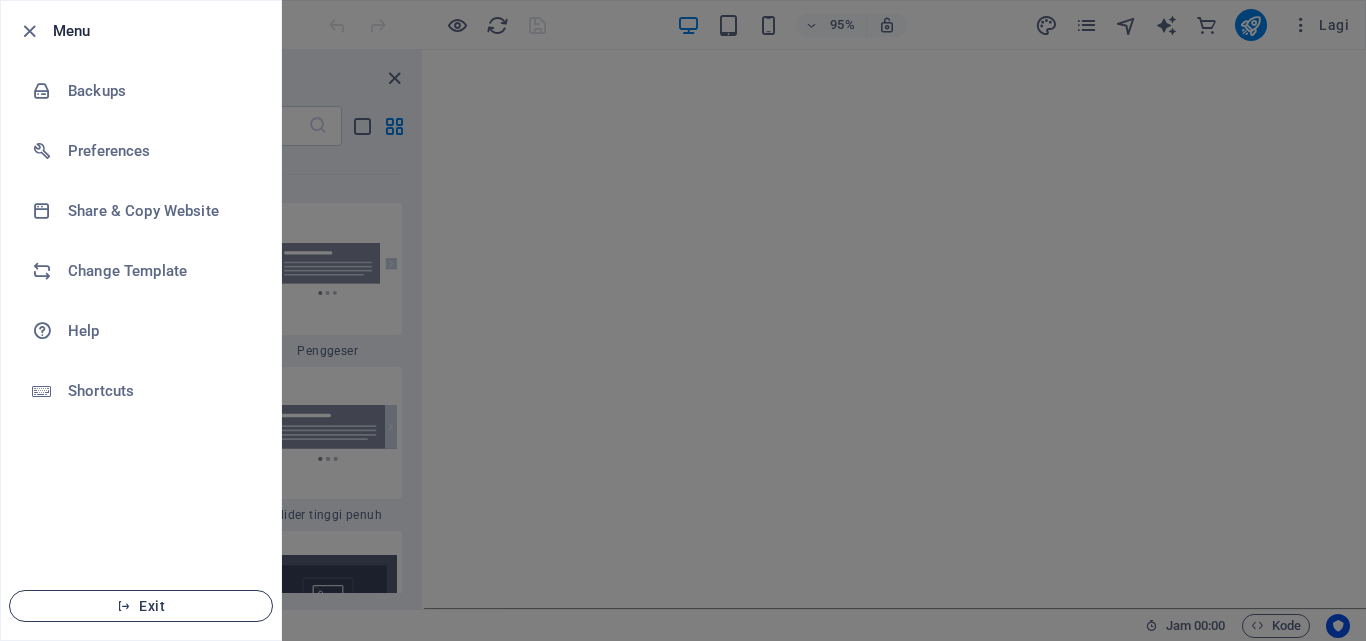 click on "Exit" at bounding box center [141, 606] 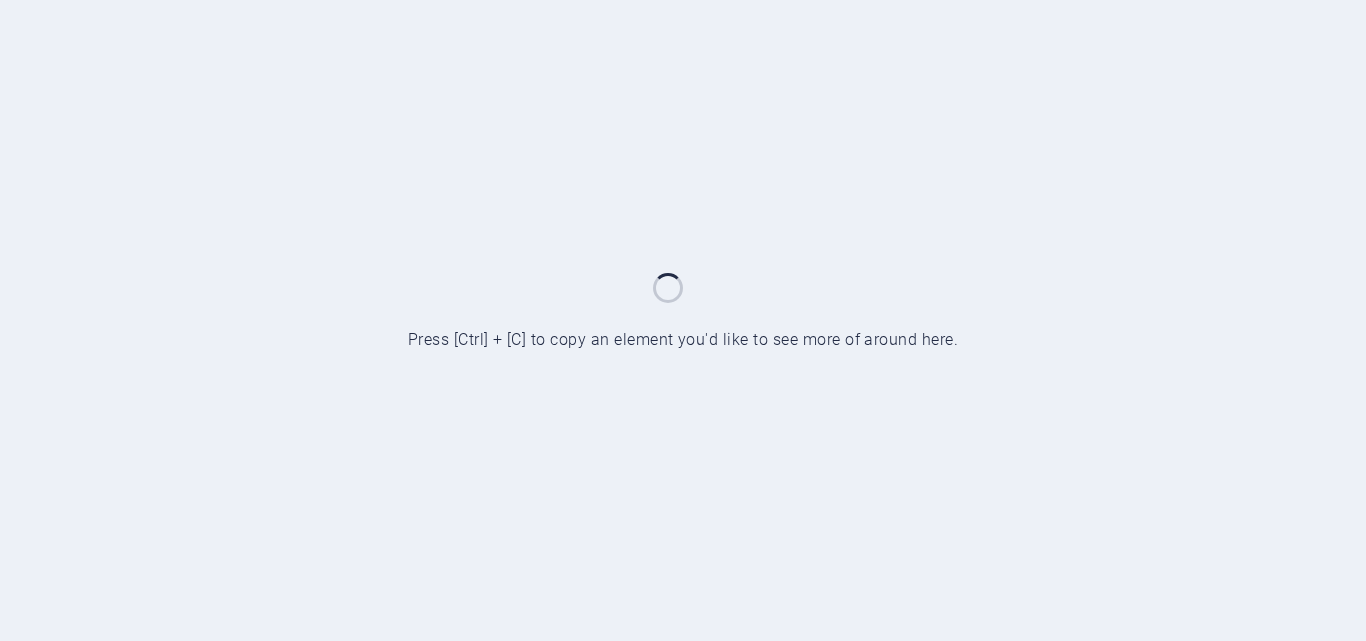scroll, scrollTop: 0, scrollLeft: 0, axis: both 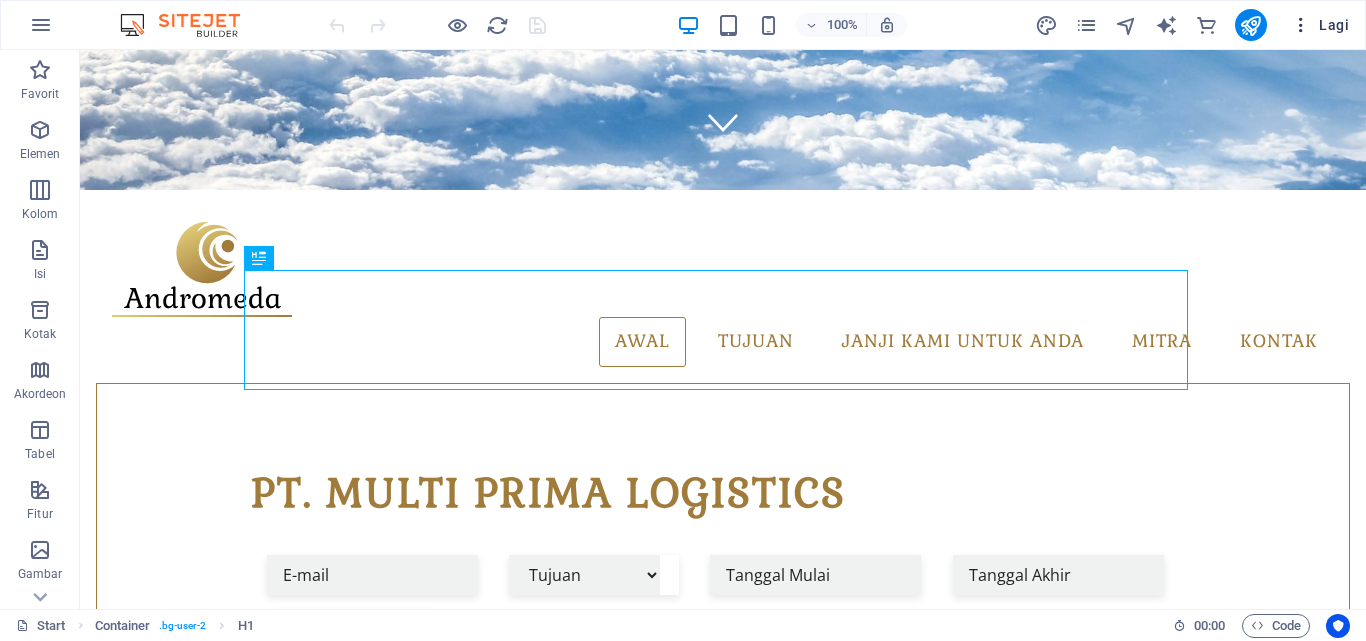 click at bounding box center (1301, 25) 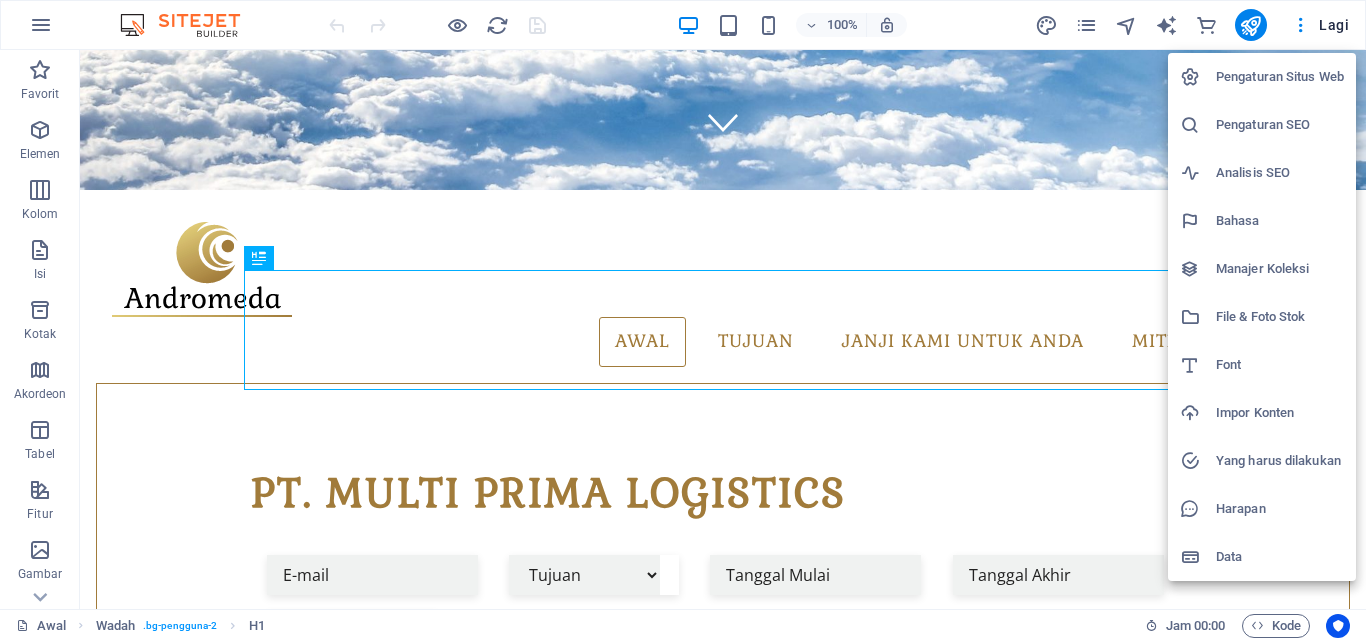 click on "Impor Konten" at bounding box center (1255, 412) 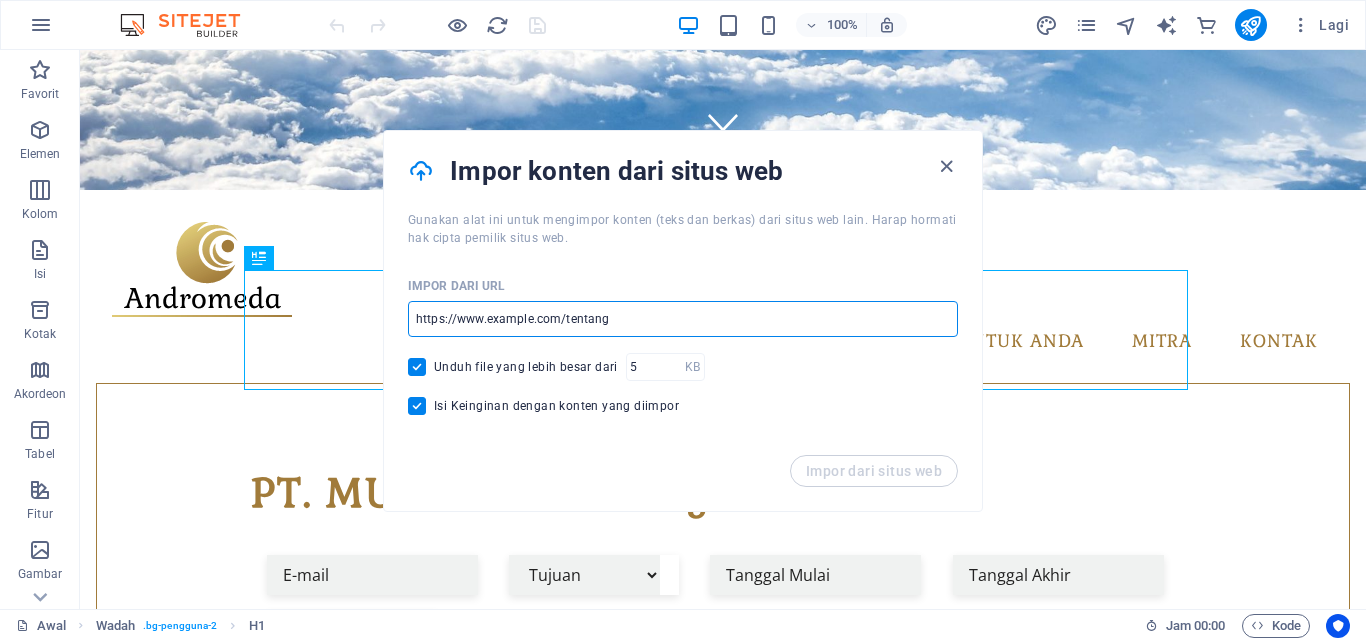 drag, startPoint x: 416, startPoint y: 319, endPoint x: 643, endPoint y: 320, distance: 227.0022 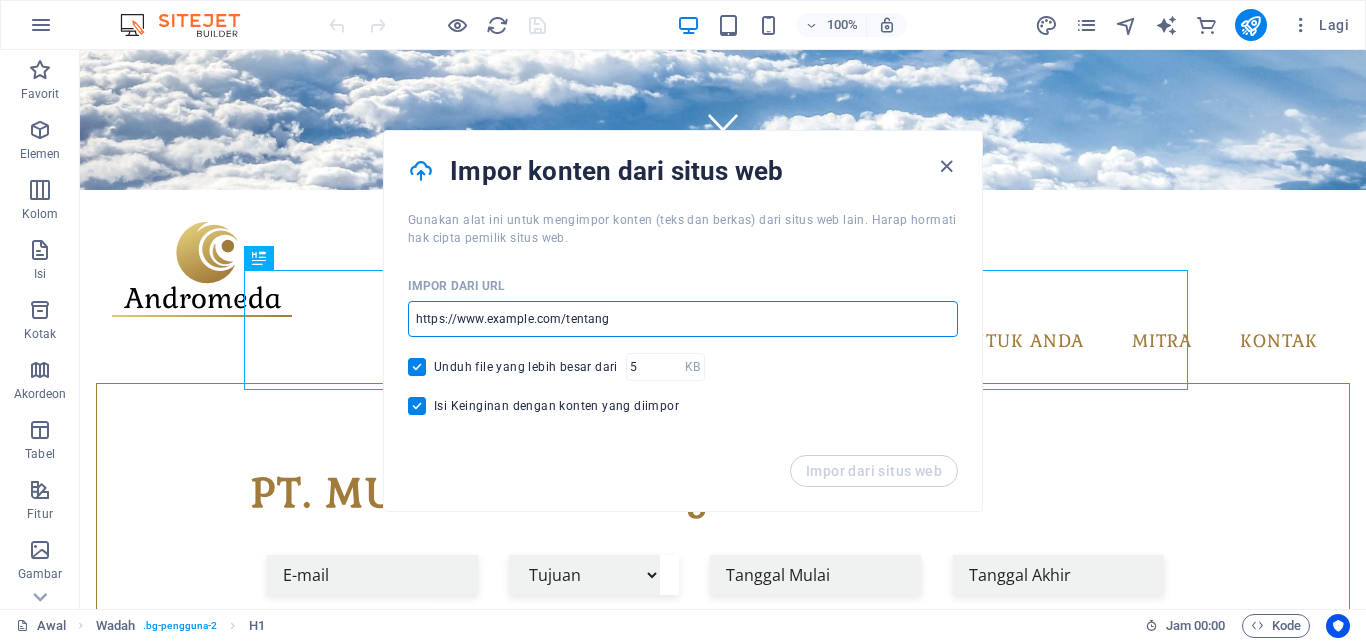 click at bounding box center [683, 319] 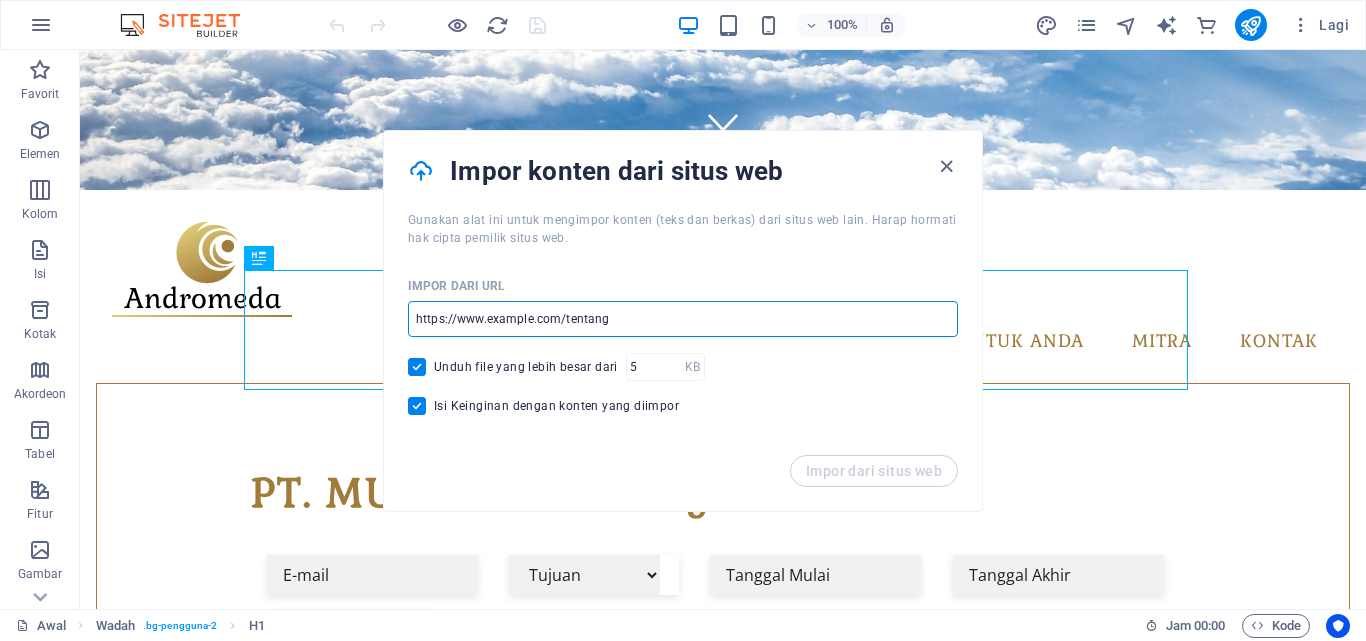 drag, startPoint x: 643, startPoint y: 320, endPoint x: 593, endPoint y: 324, distance: 50.159744 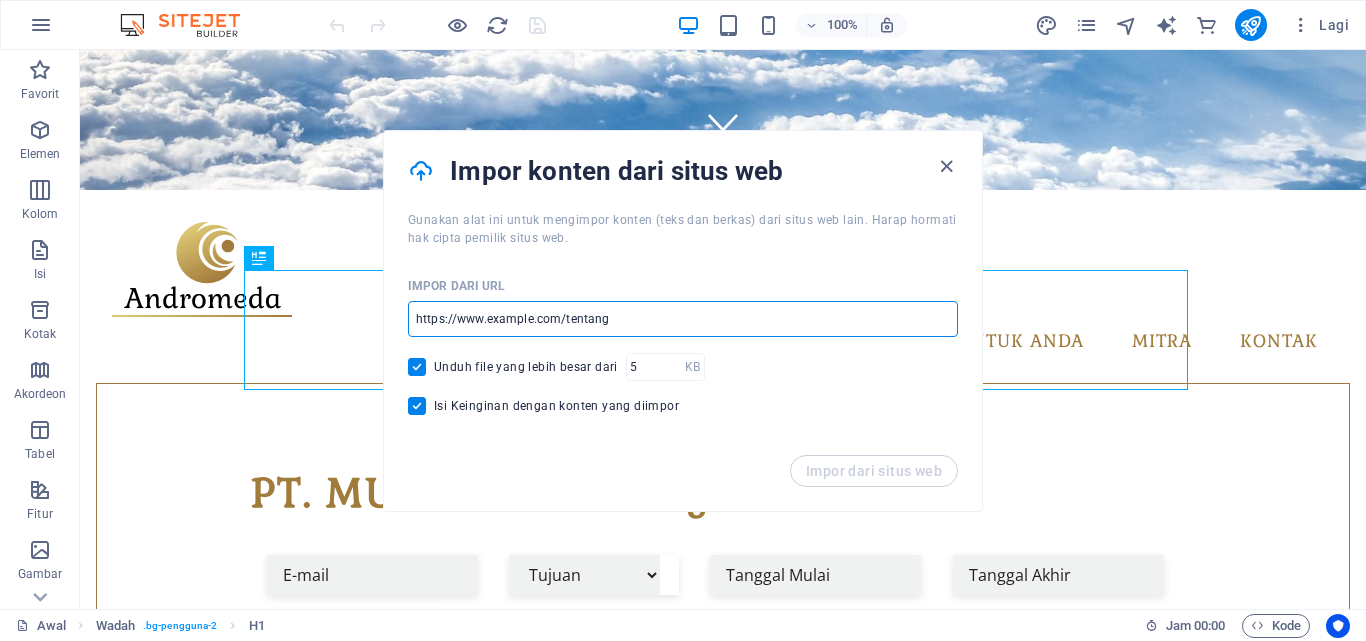 click at bounding box center [683, 319] 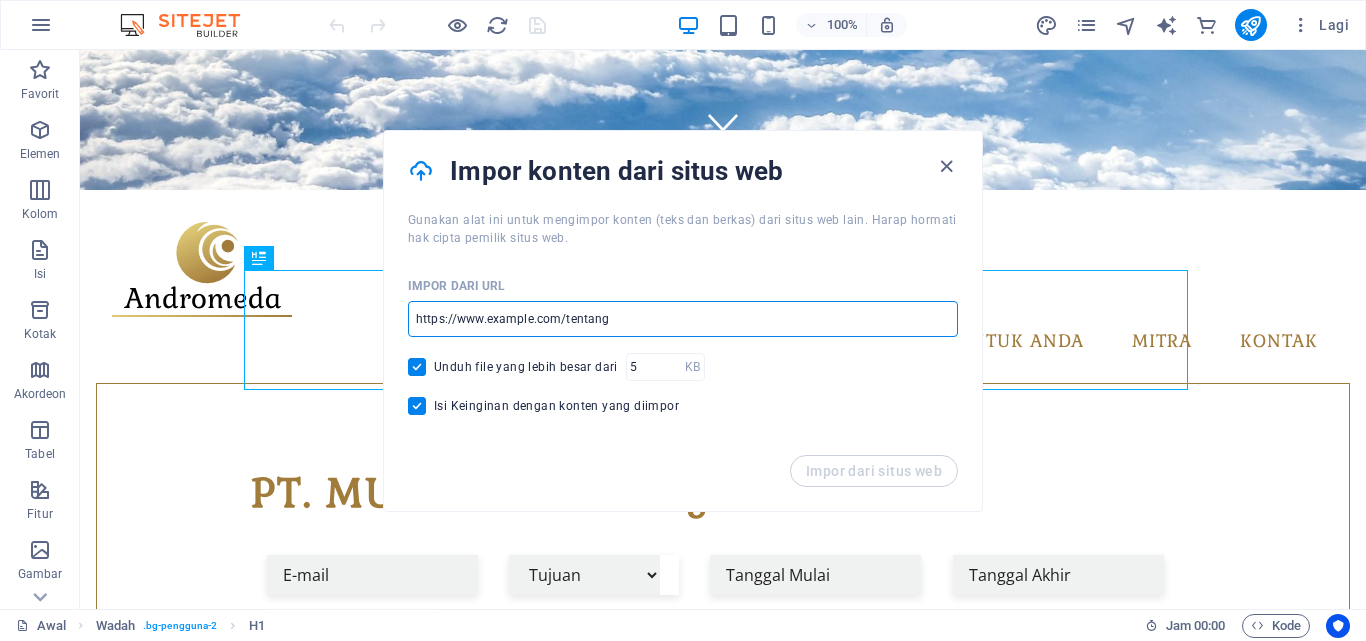 drag, startPoint x: 612, startPoint y: 316, endPoint x: 398, endPoint y: 318, distance: 214.00934 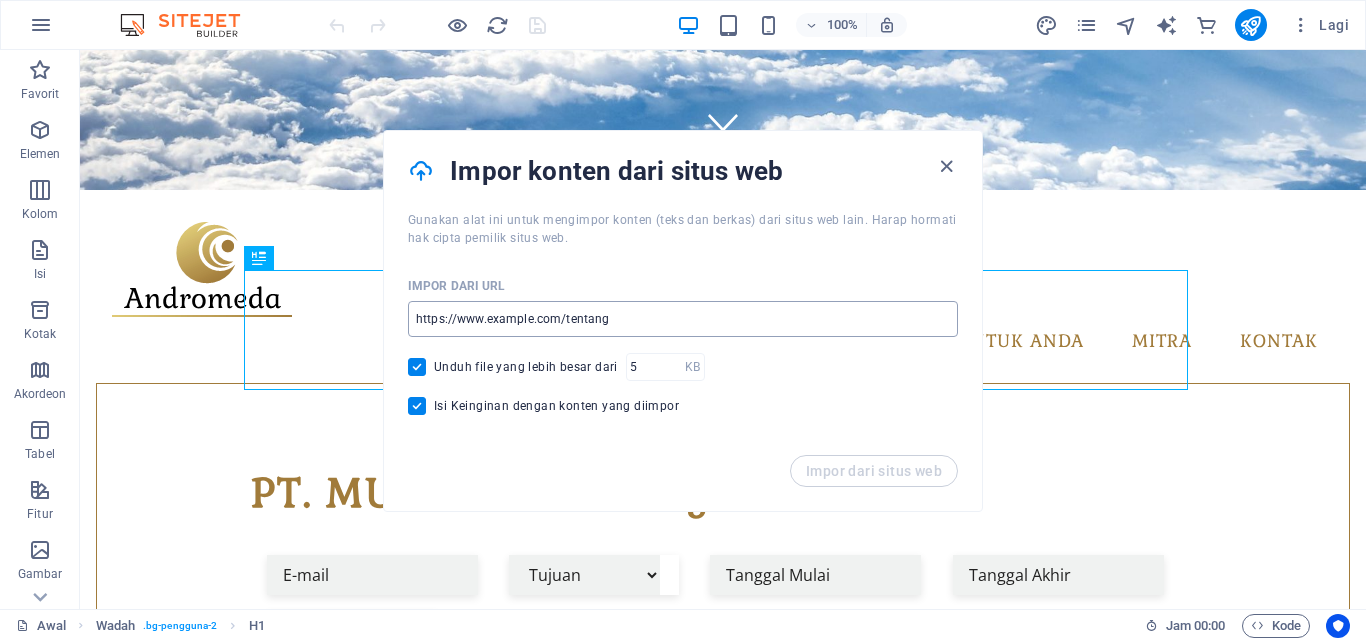 drag, startPoint x: 398, startPoint y: 318, endPoint x: 498, endPoint y: 319, distance: 100.005 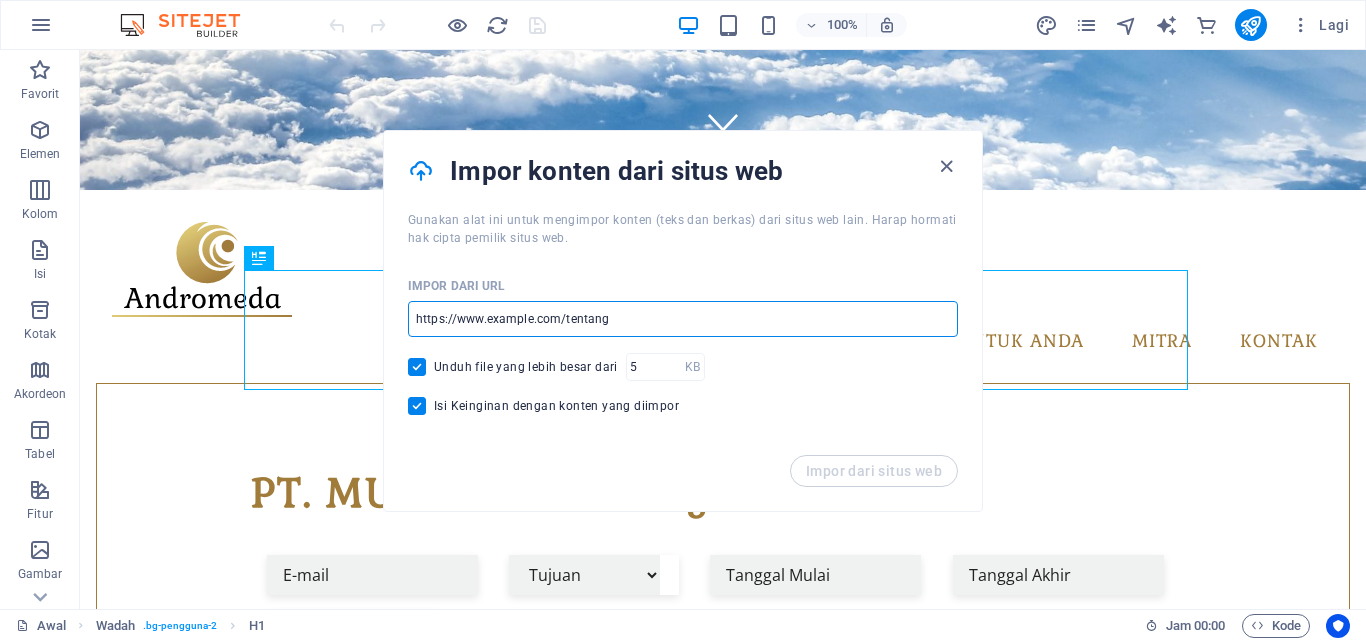 click at bounding box center [683, 319] 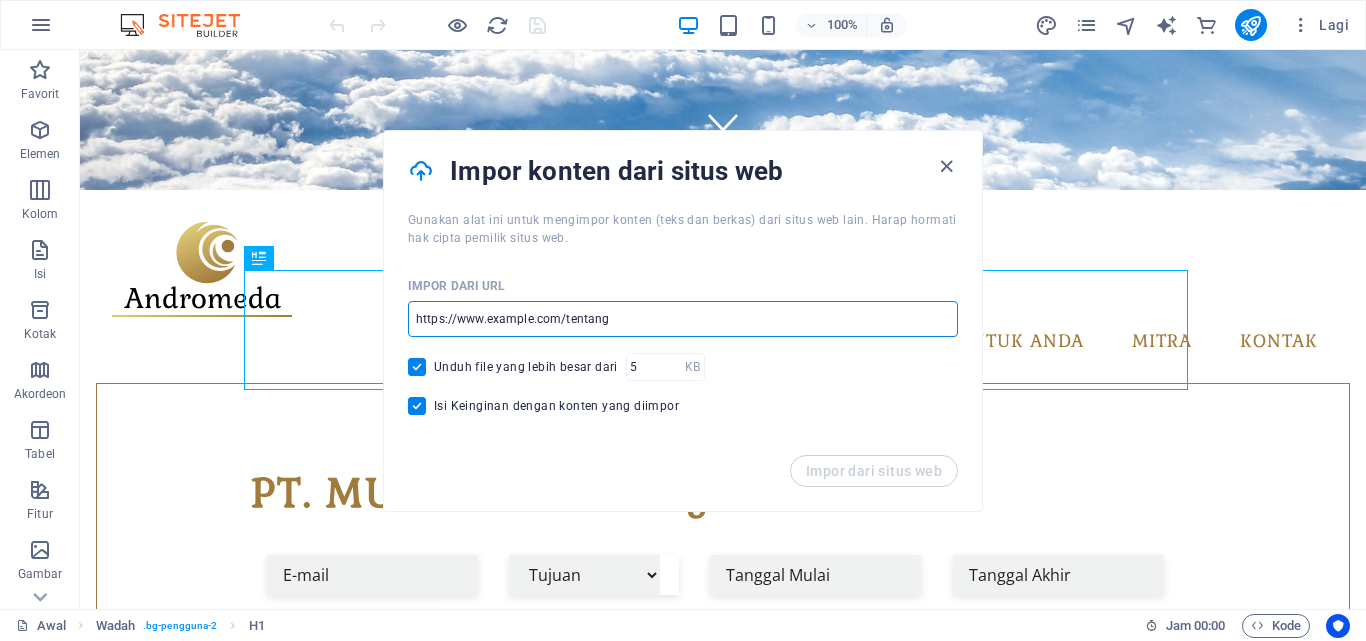 click at bounding box center (683, 319) 